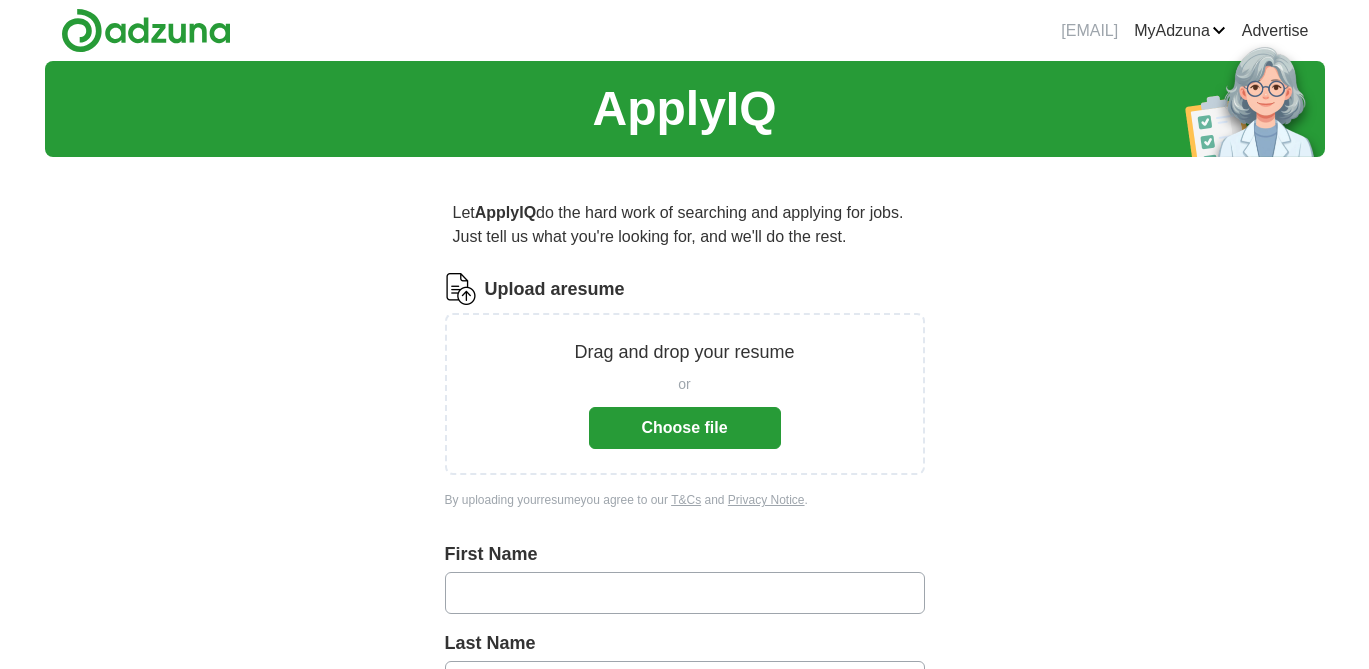 scroll, scrollTop: 0, scrollLeft: 0, axis: both 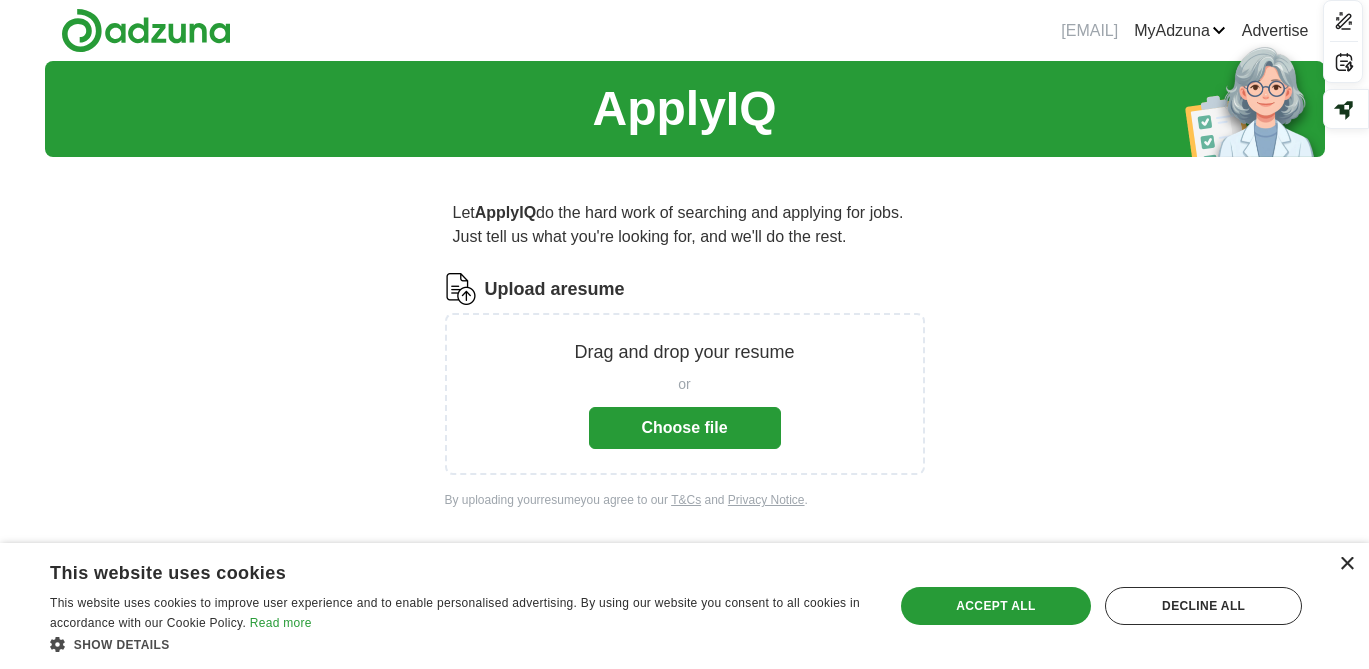 click on "×" at bounding box center [1346, 564] 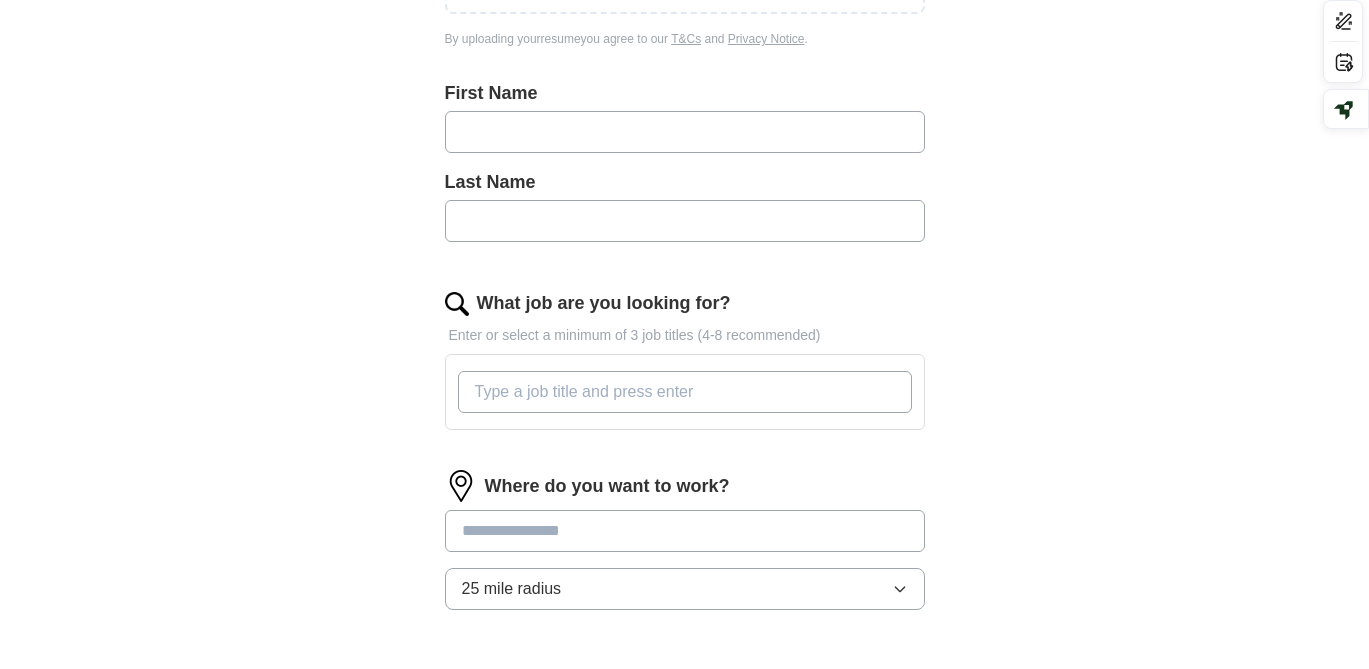 scroll, scrollTop: 459, scrollLeft: 0, axis: vertical 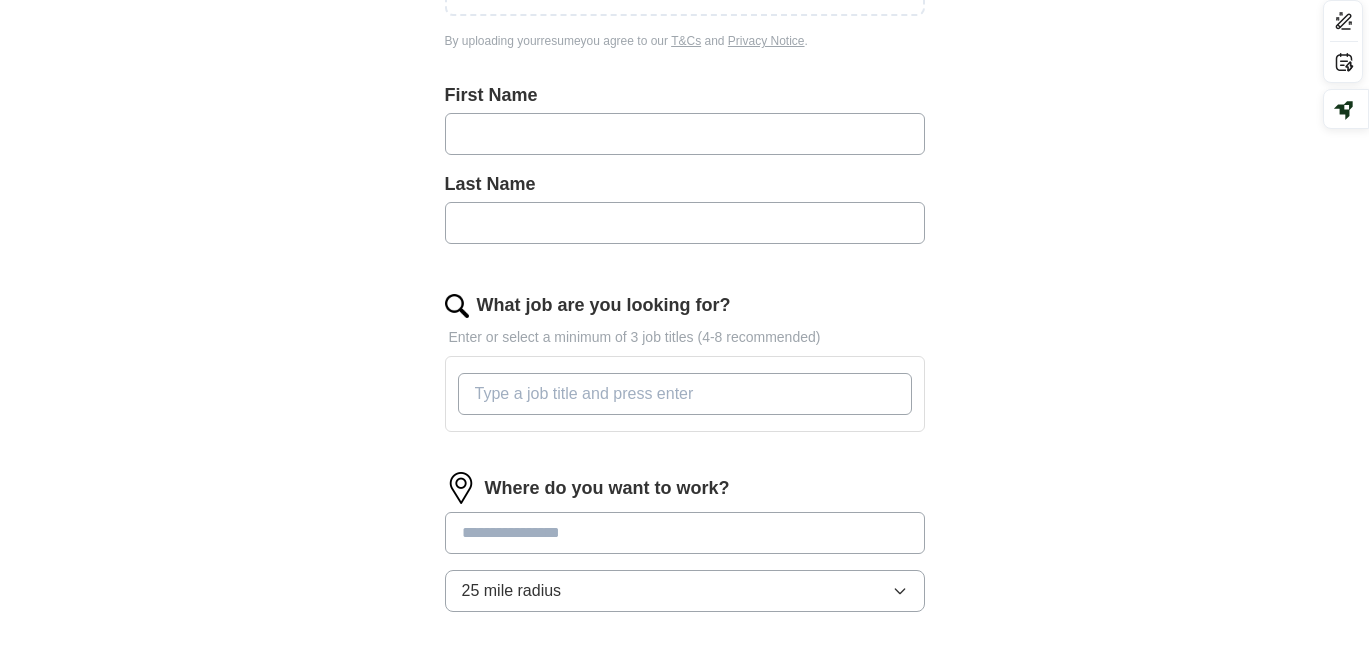 click on "What job are you looking for?" at bounding box center (685, 394) 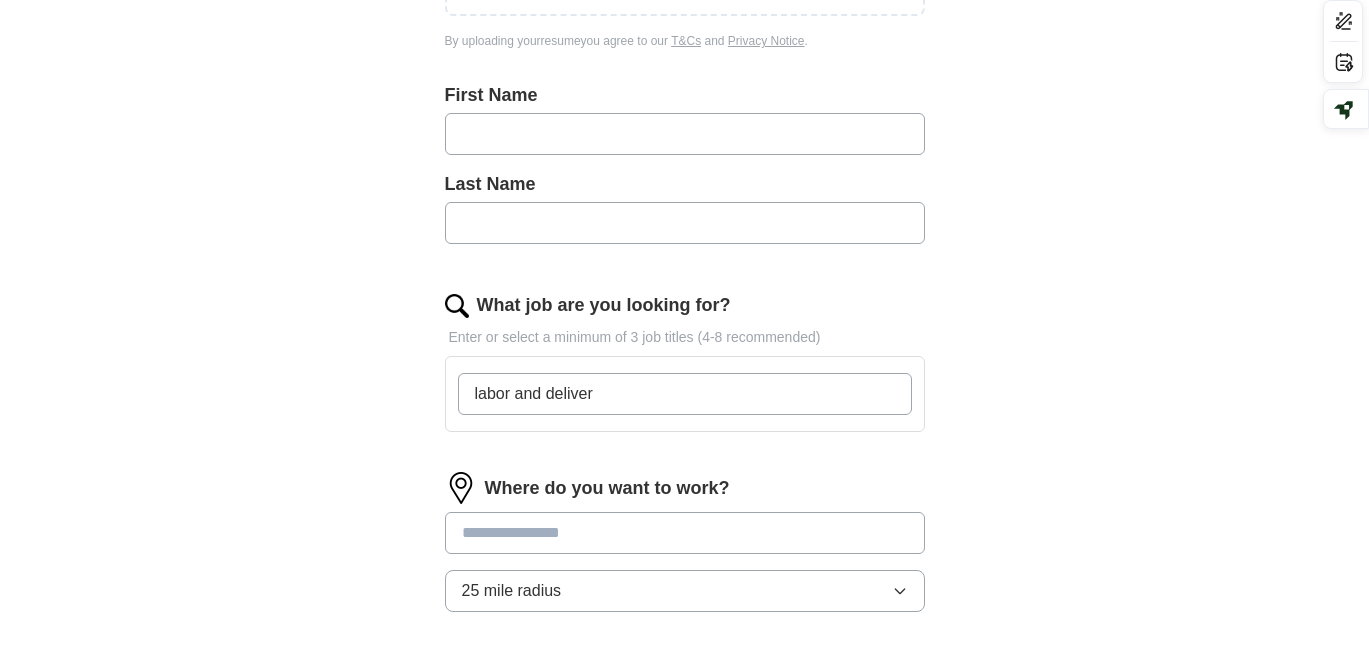 type on "labor and delivery" 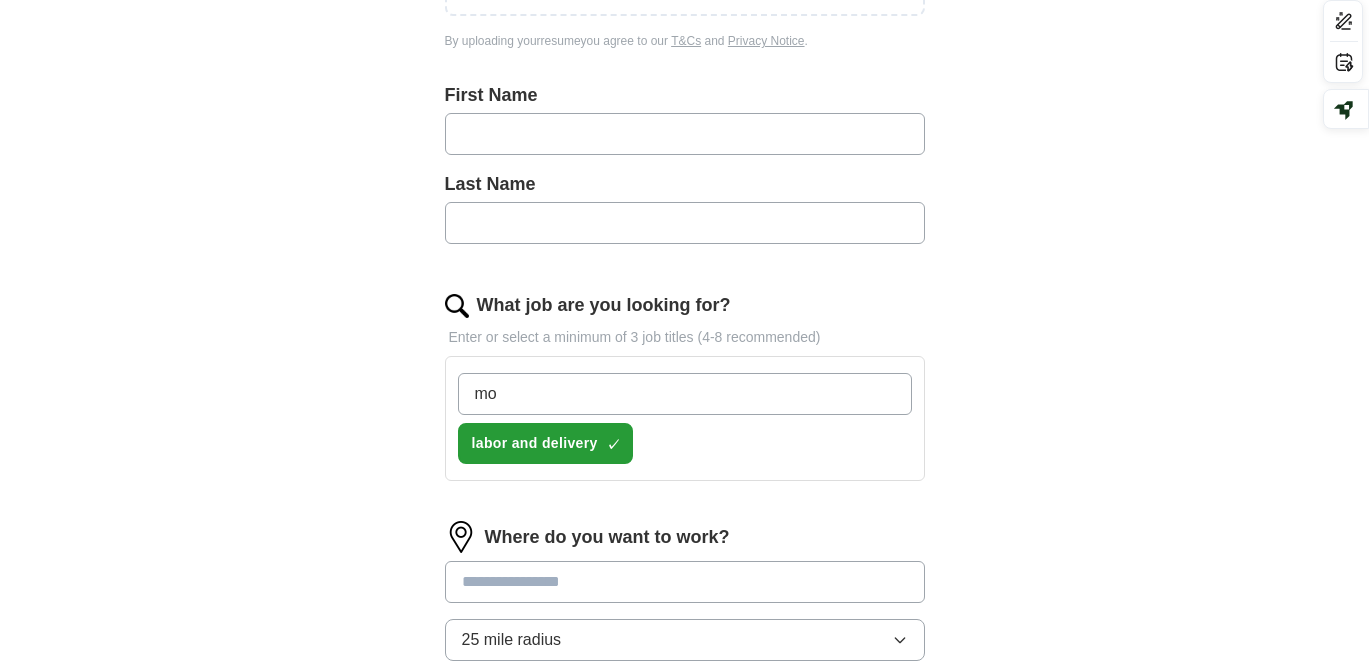 type on "m" 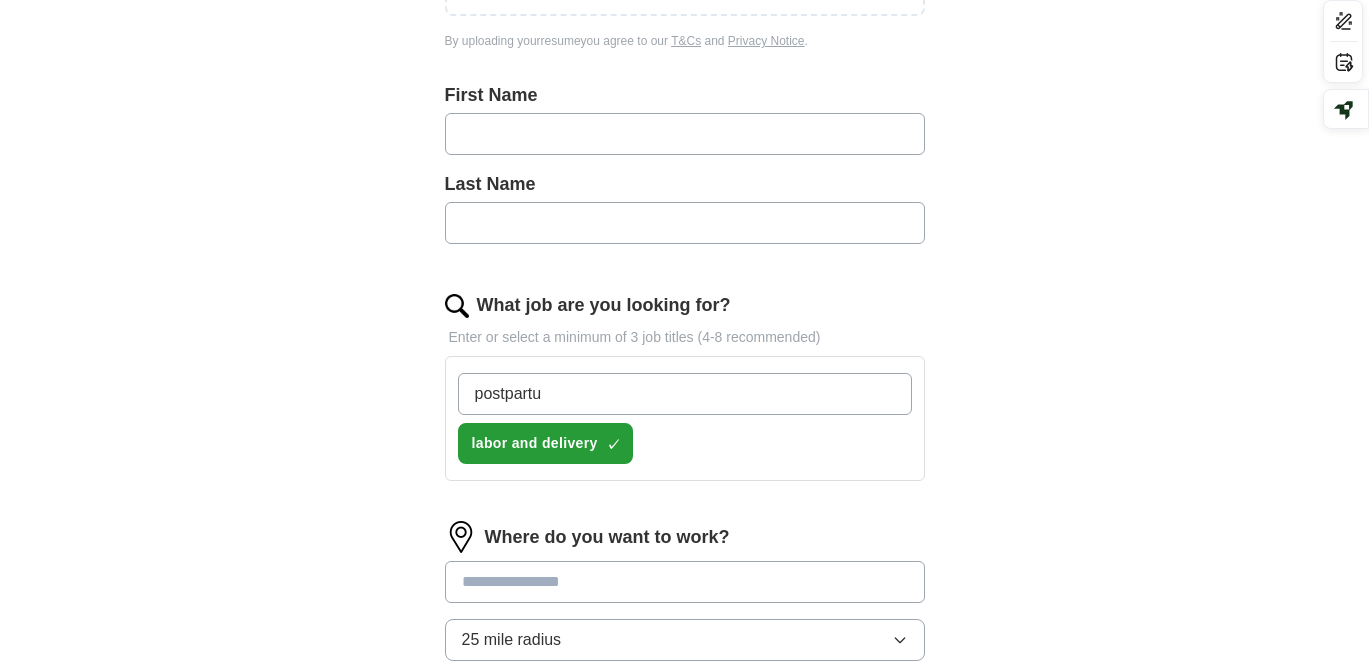 type on "postpartum" 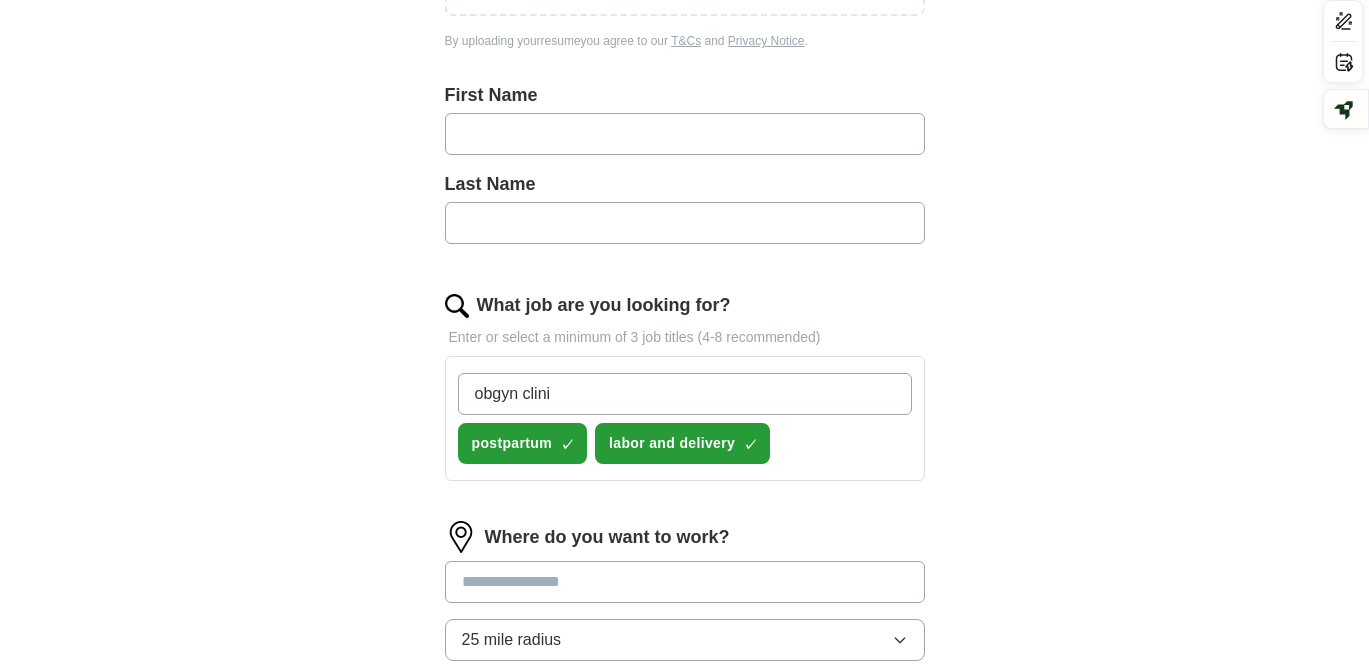 type on "obgyn clinic" 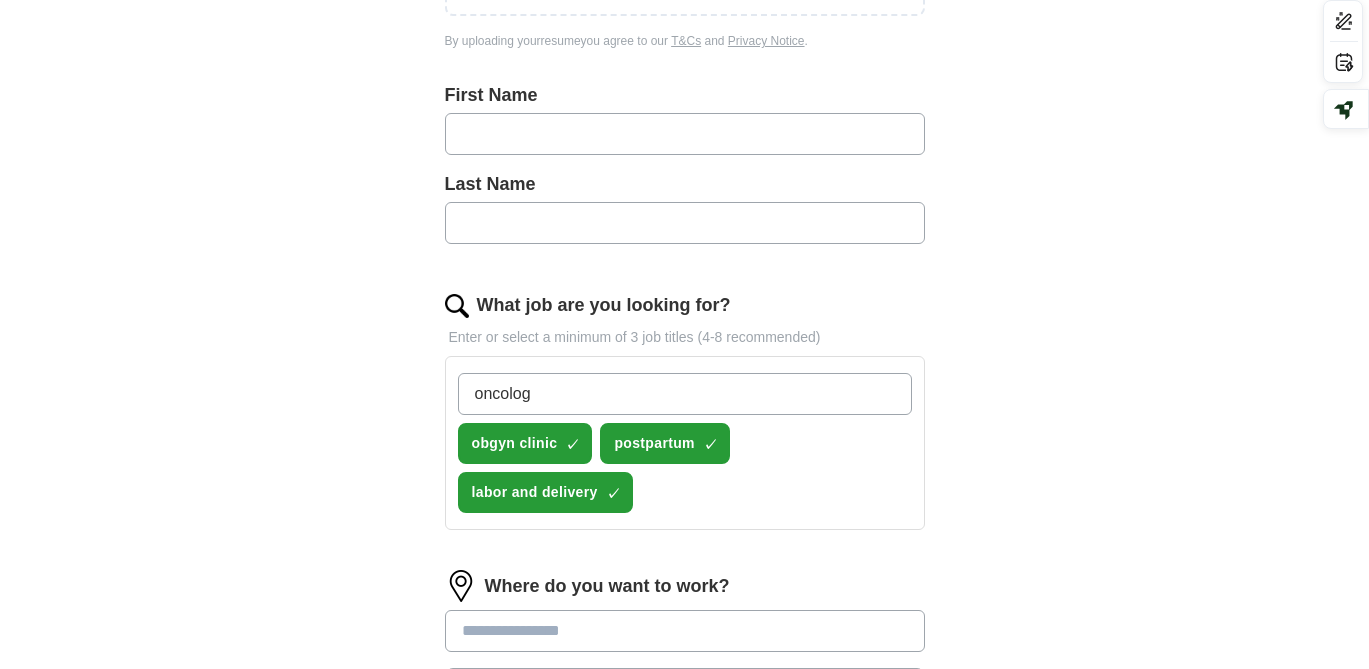 type on "oncology" 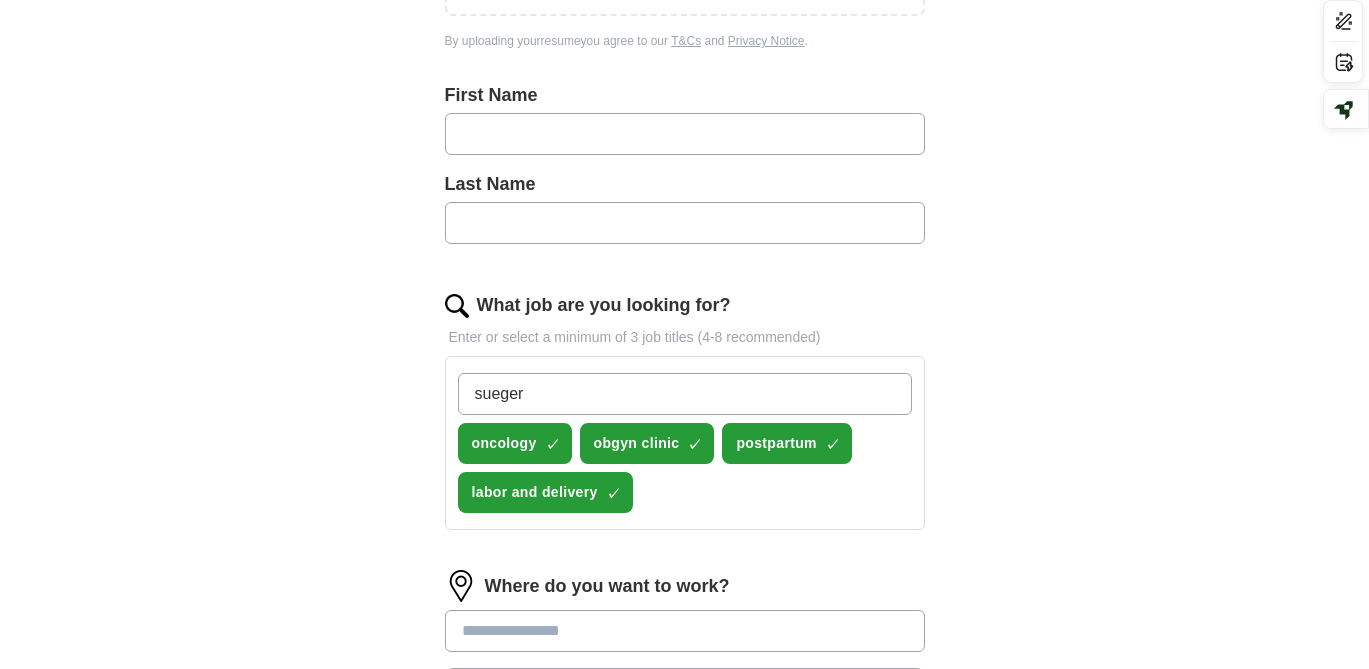 type on "suegery" 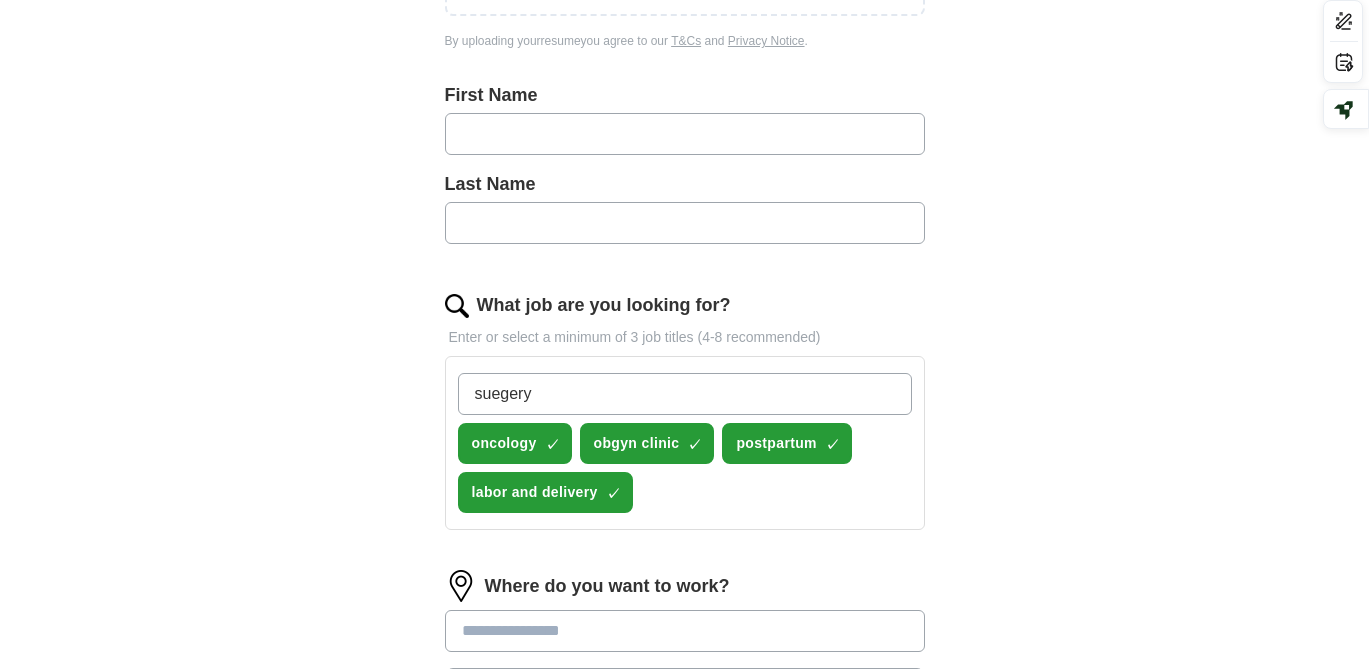 type 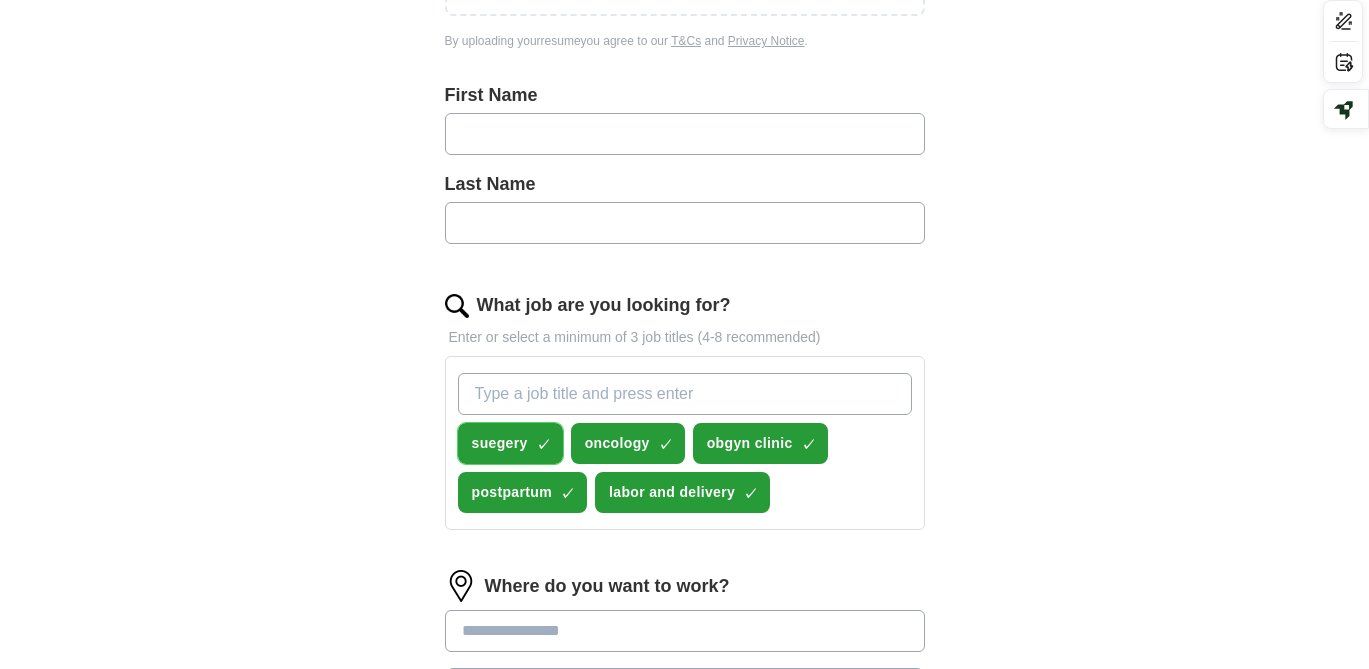click on "×" at bounding box center (0, 0) 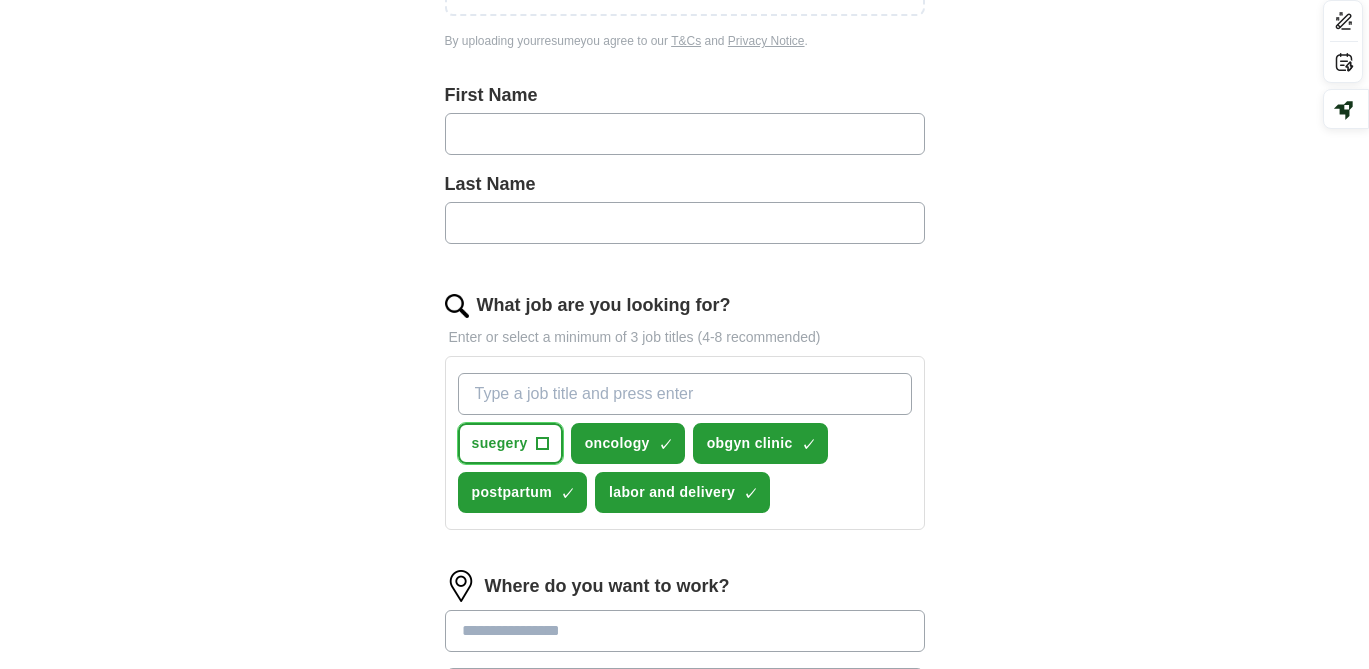 type 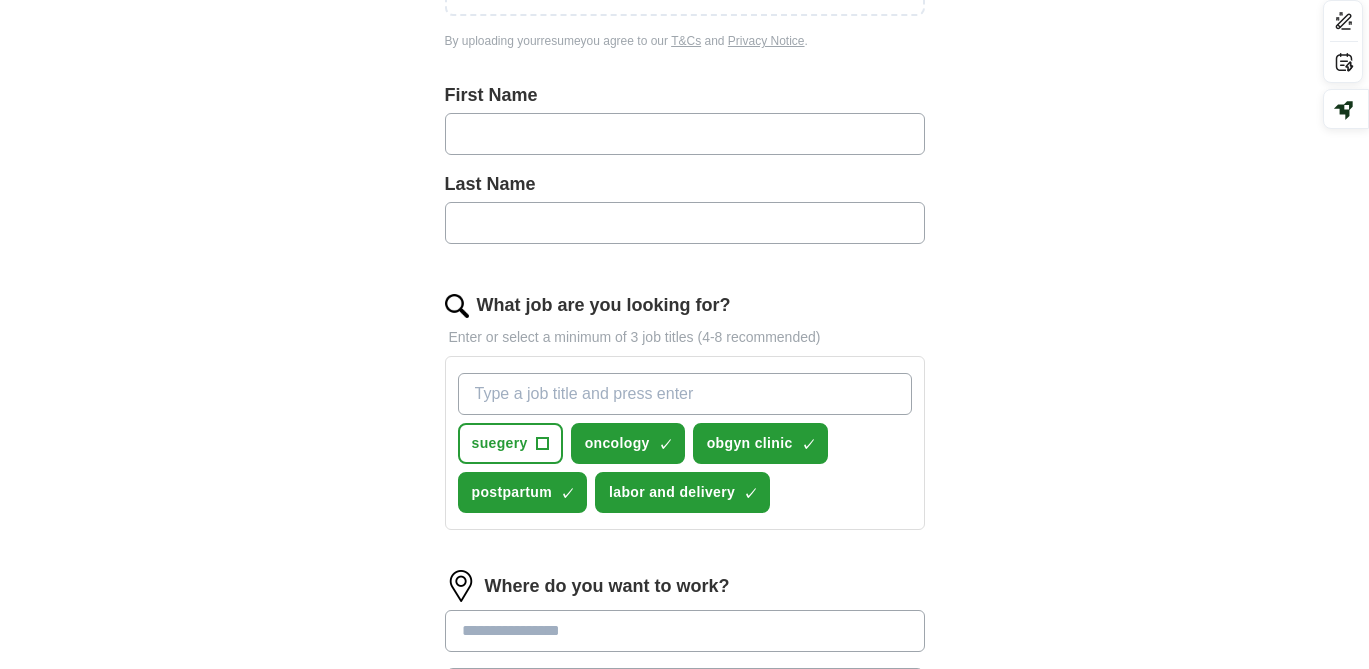 click on "What job are you looking for?" at bounding box center (685, 394) 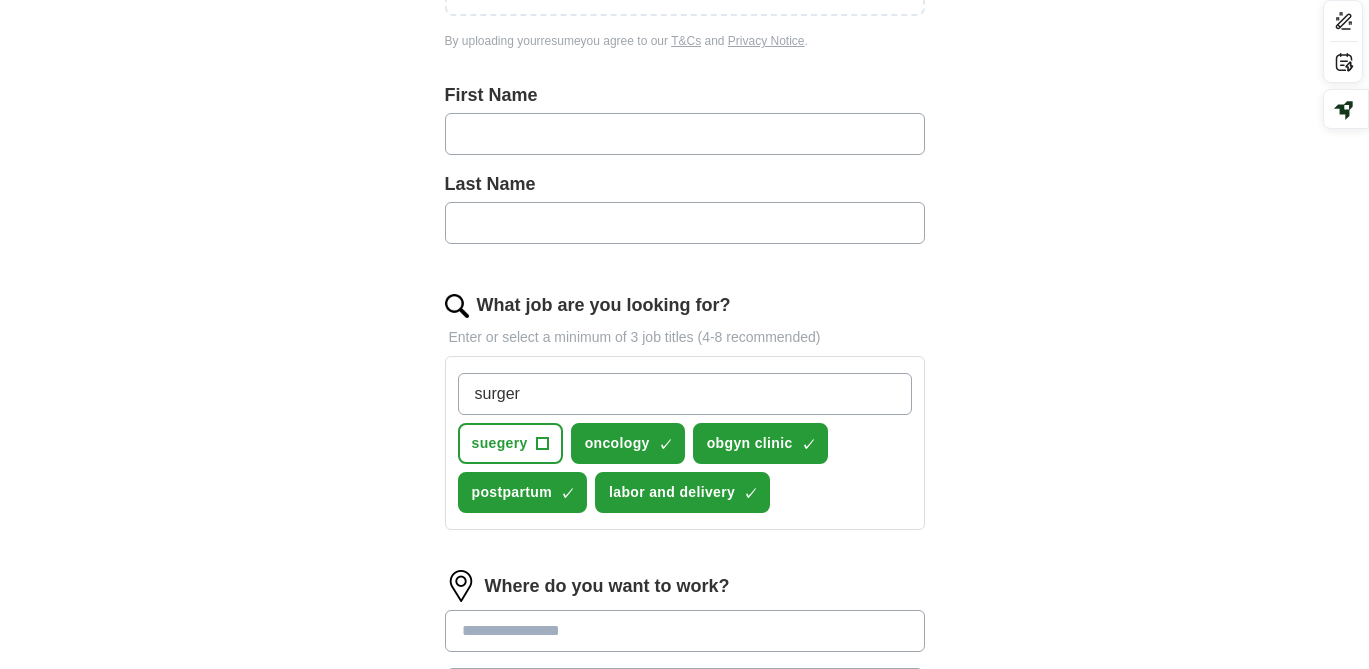 type on "surgery" 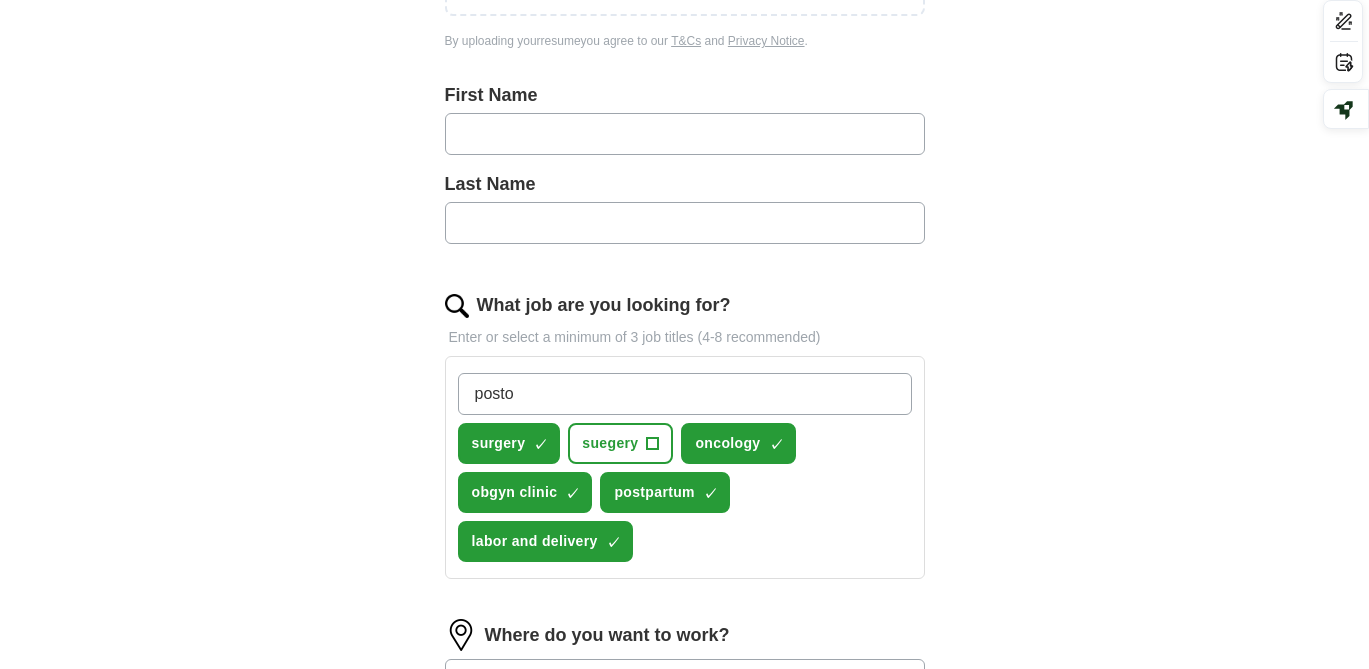 type on "postop" 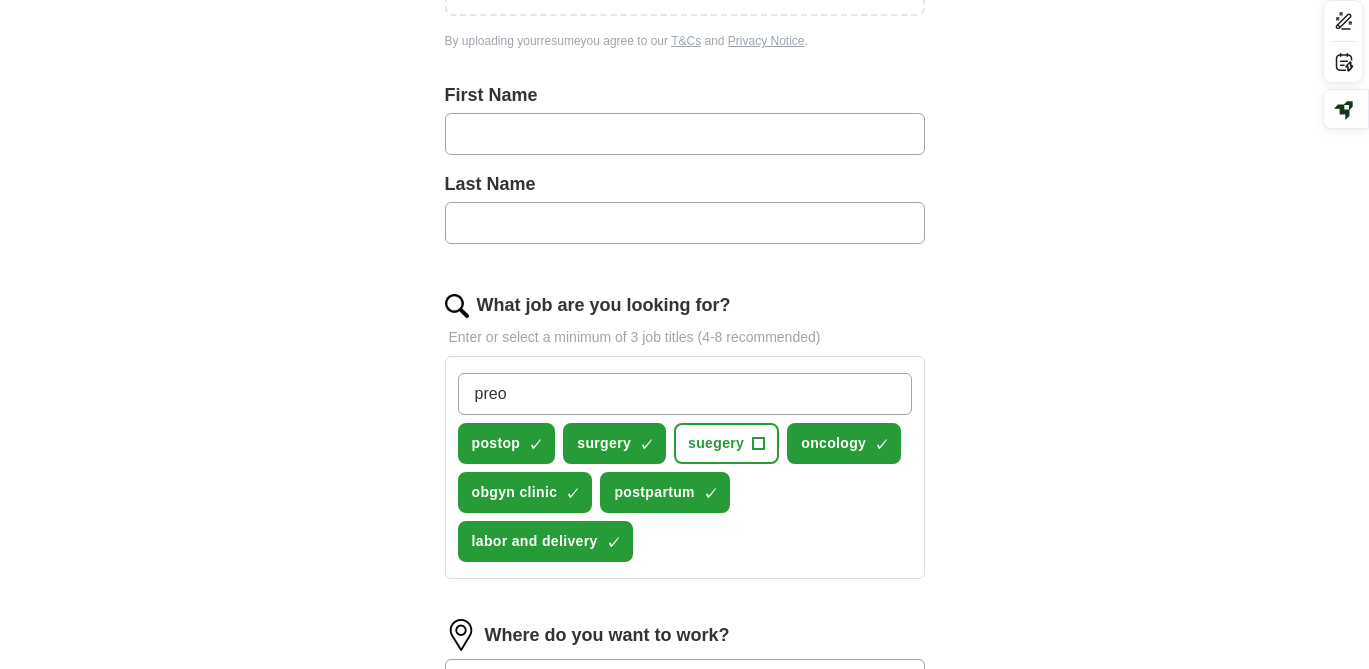 type on "preop" 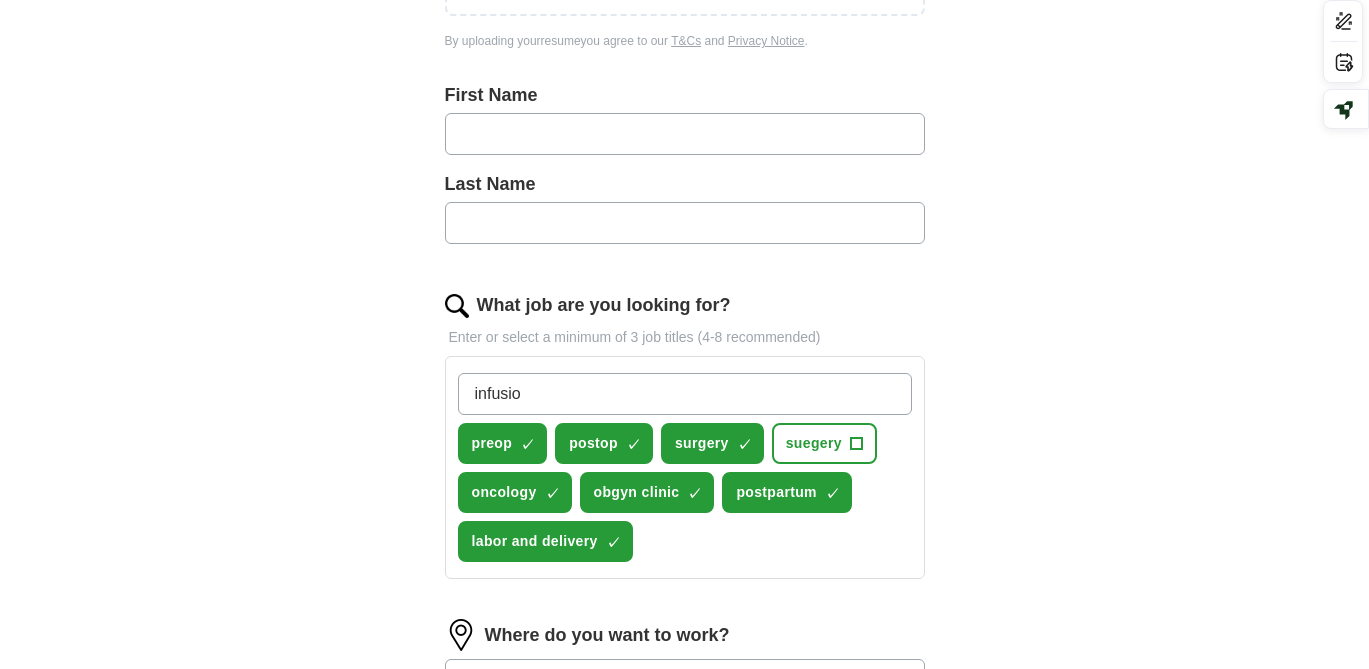 type on "infusion" 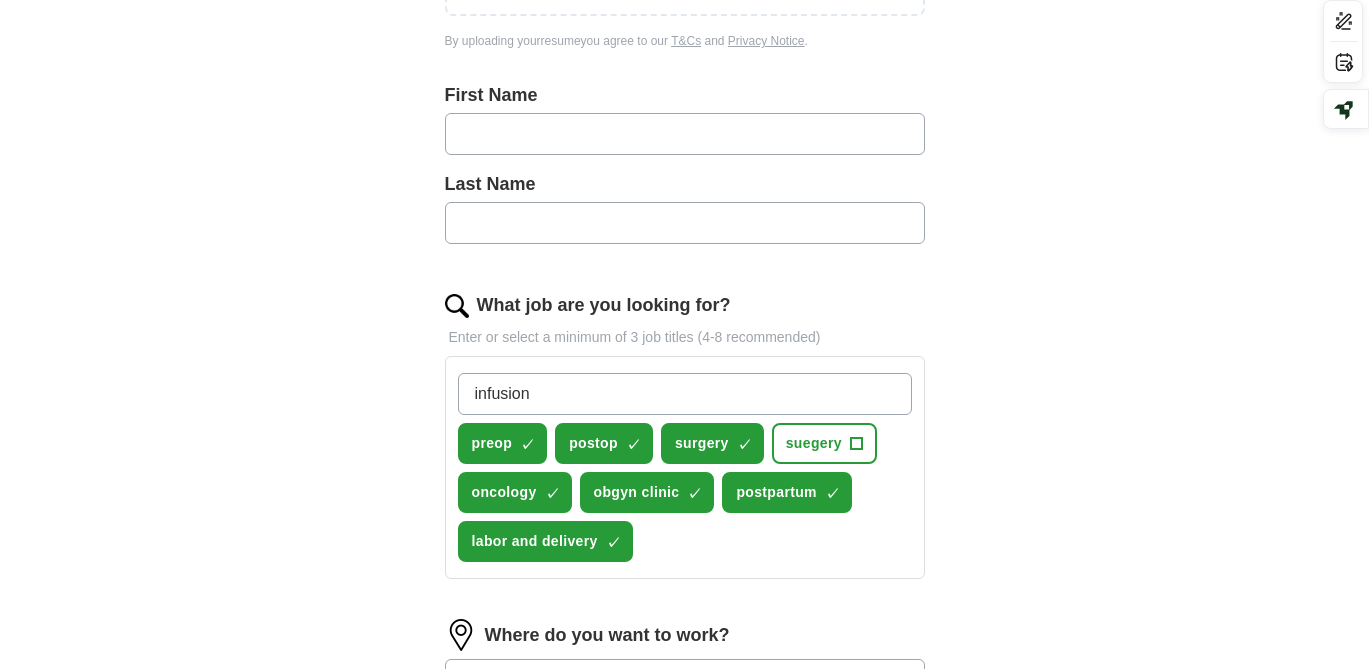 type 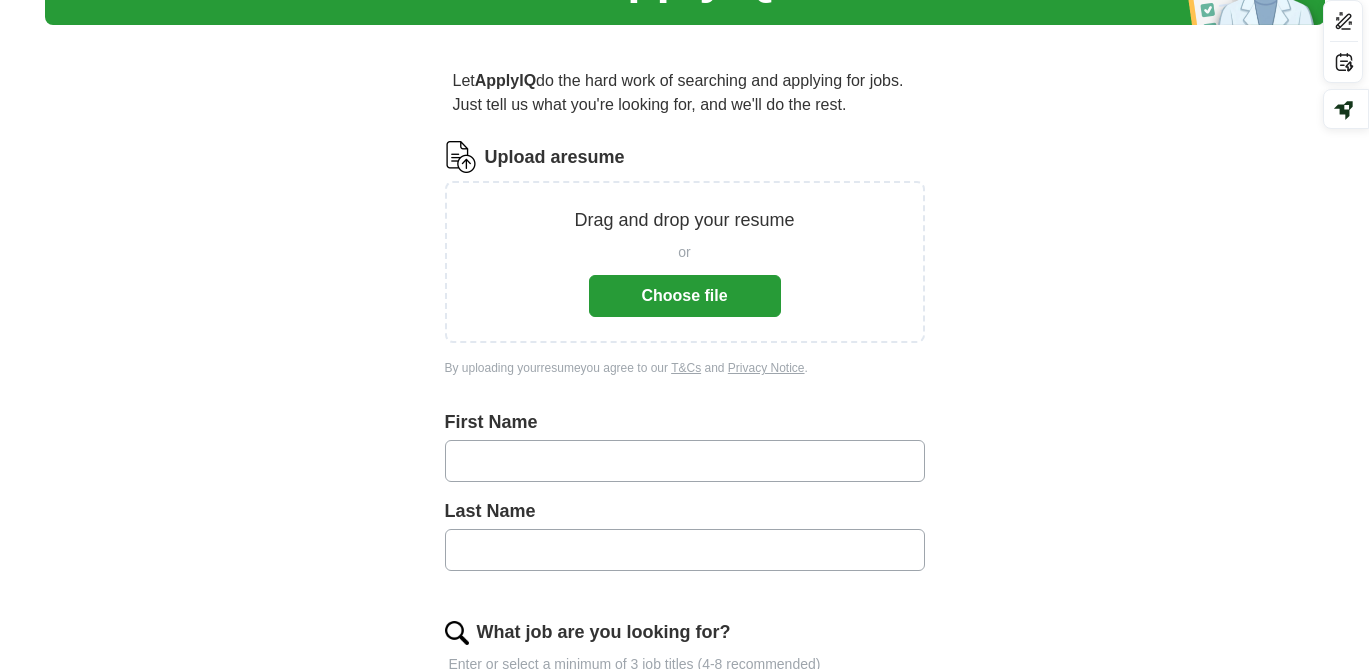 scroll, scrollTop: 140, scrollLeft: 0, axis: vertical 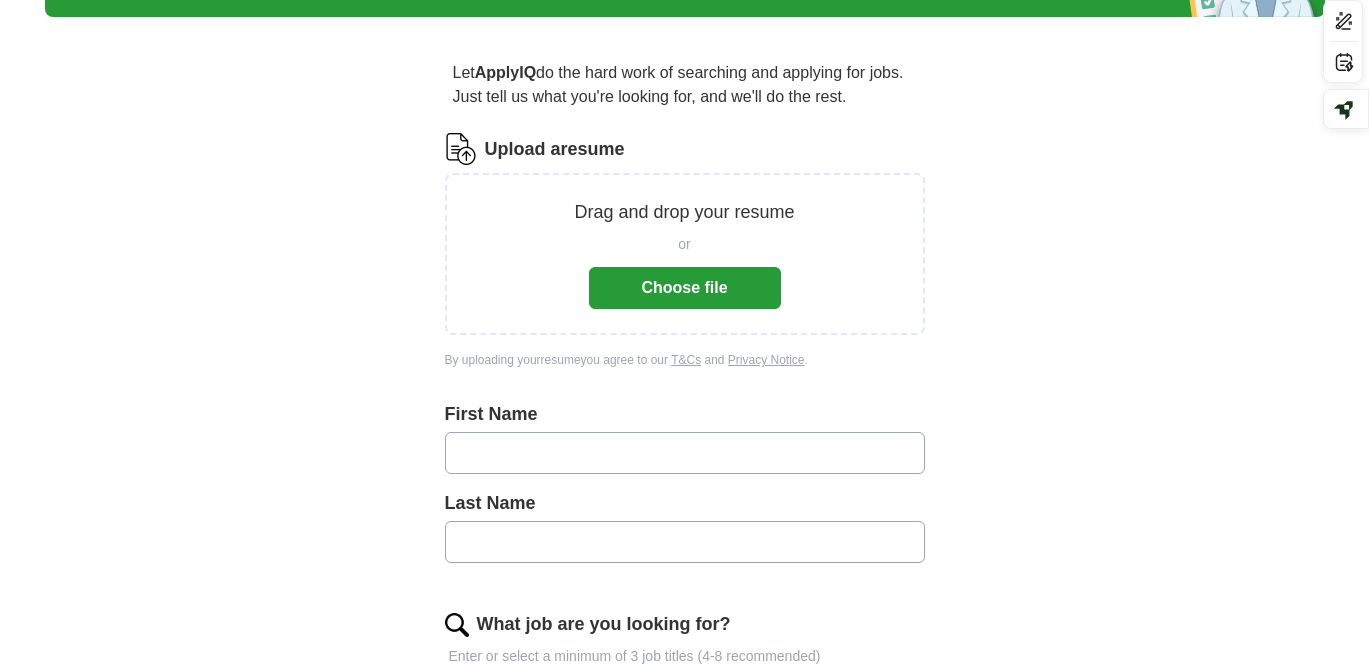 click at bounding box center [685, 453] 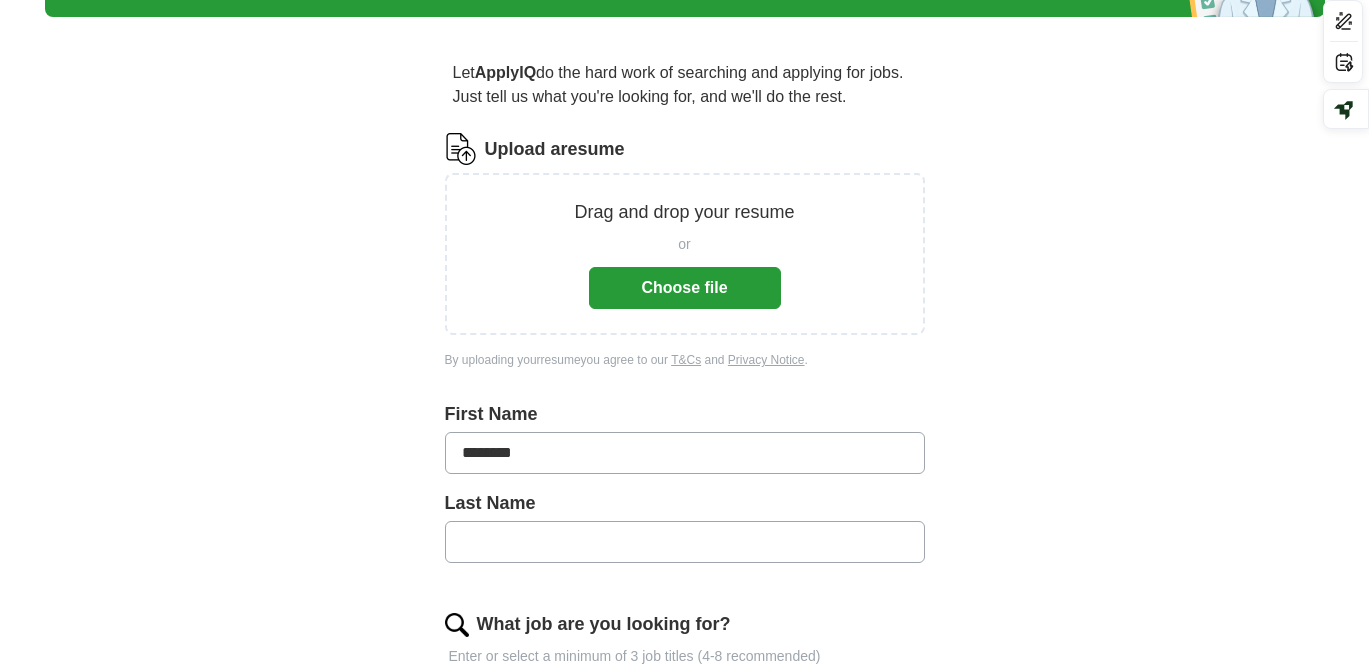 type on "****" 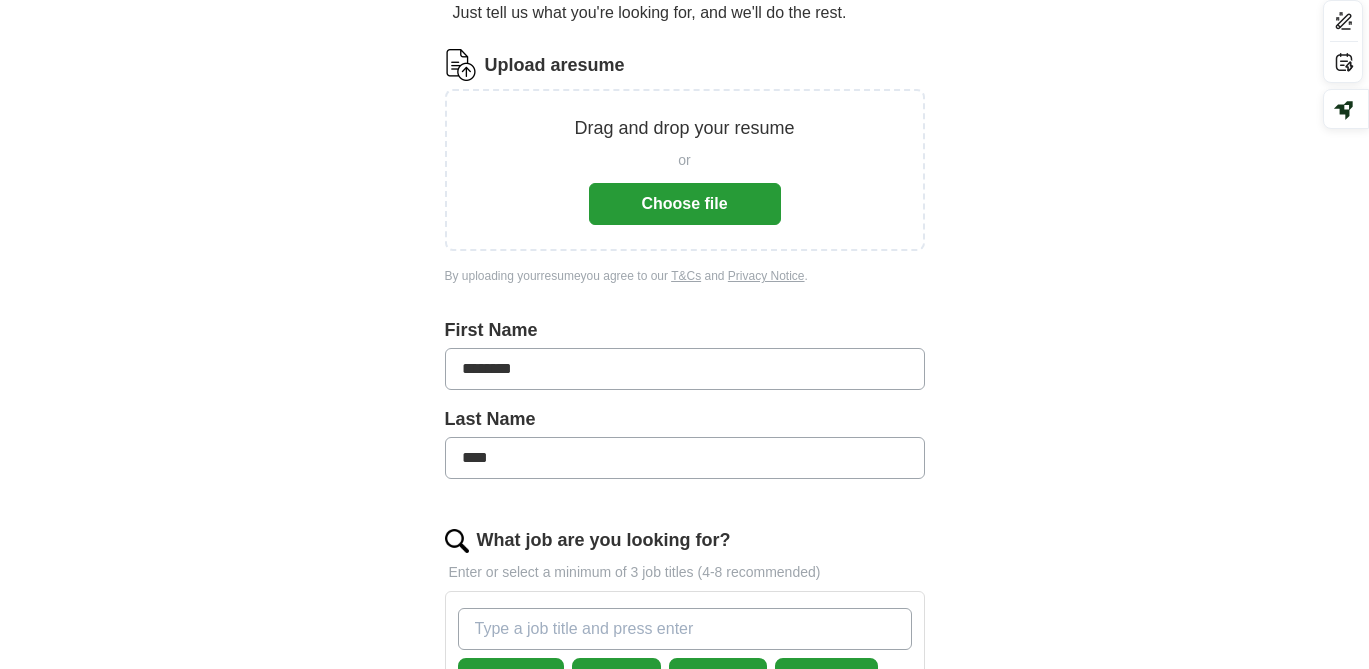 scroll, scrollTop: 218, scrollLeft: 0, axis: vertical 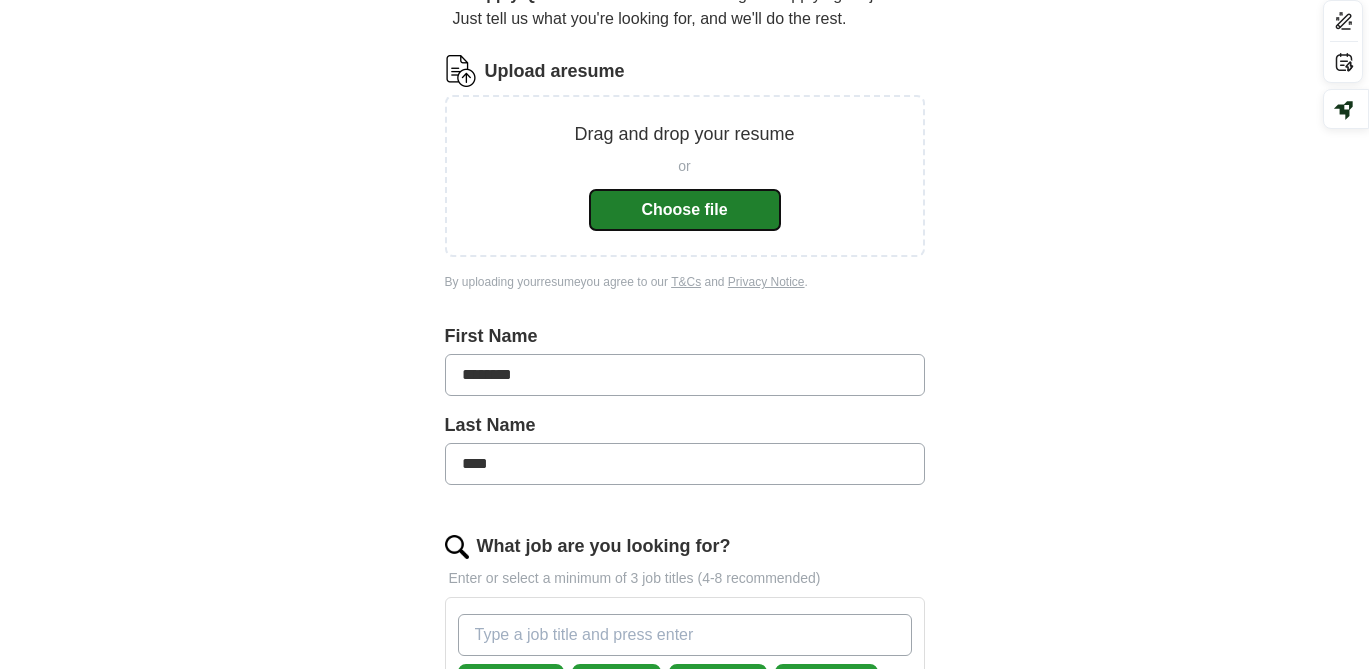 click on "Choose file" at bounding box center [685, 210] 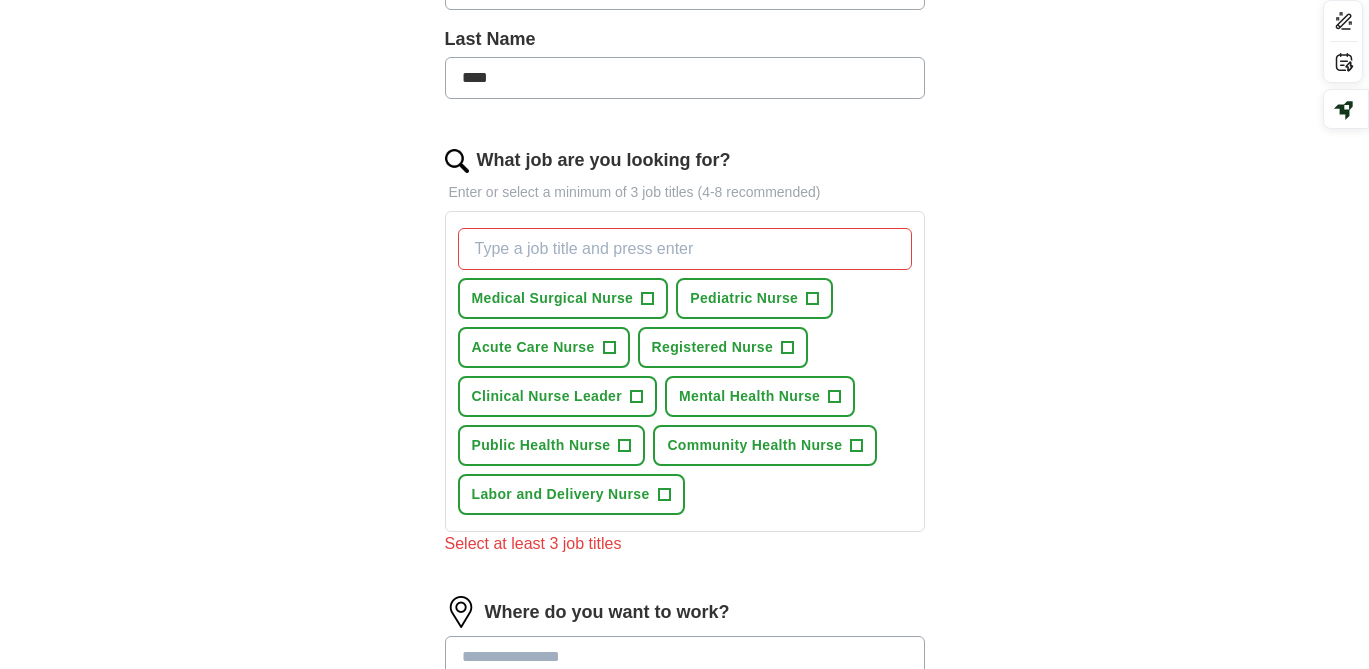 scroll, scrollTop: 532, scrollLeft: 0, axis: vertical 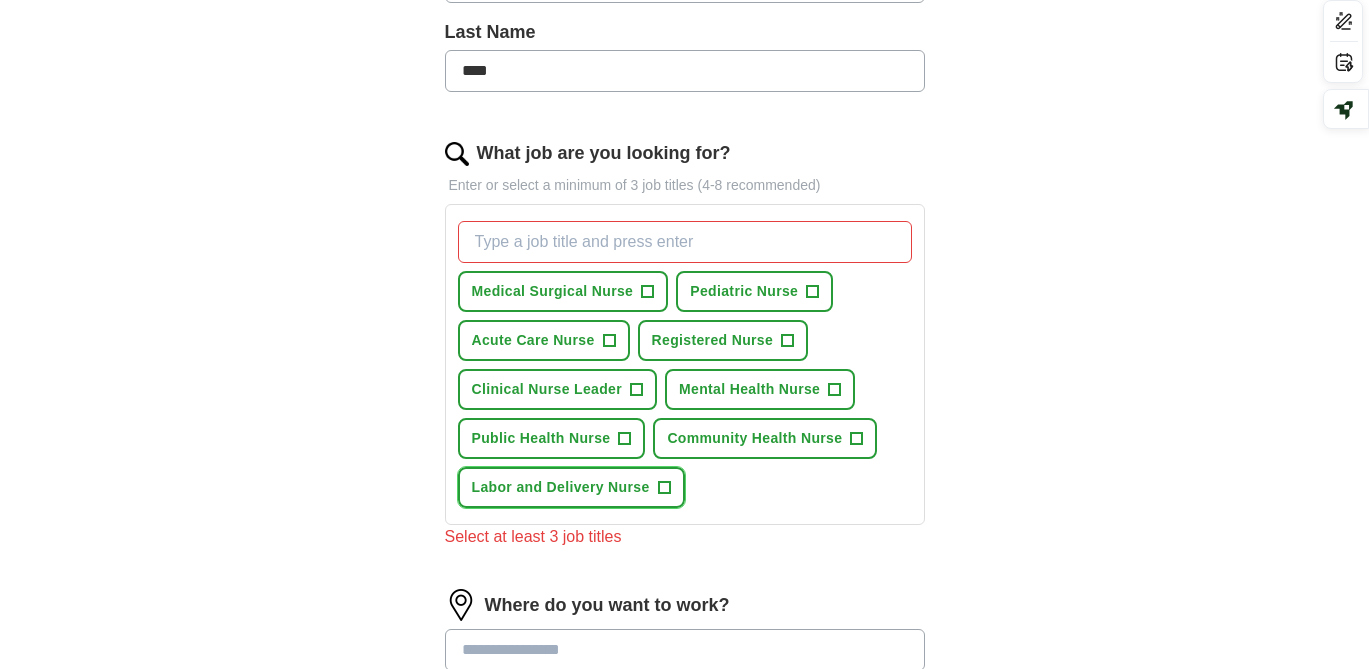 click on "Labor and Delivery Nurse" at bounding box center (561, 487) 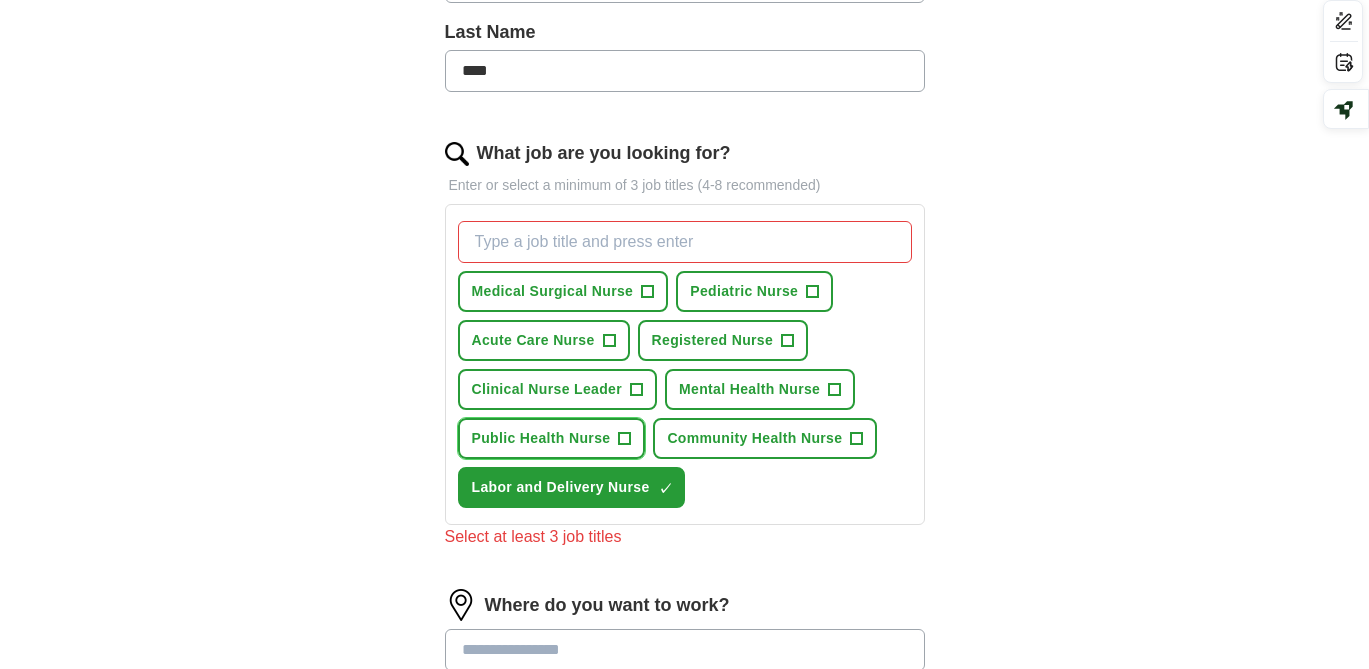 click on "Public Health Nurse" at bounding box center (541, 438) 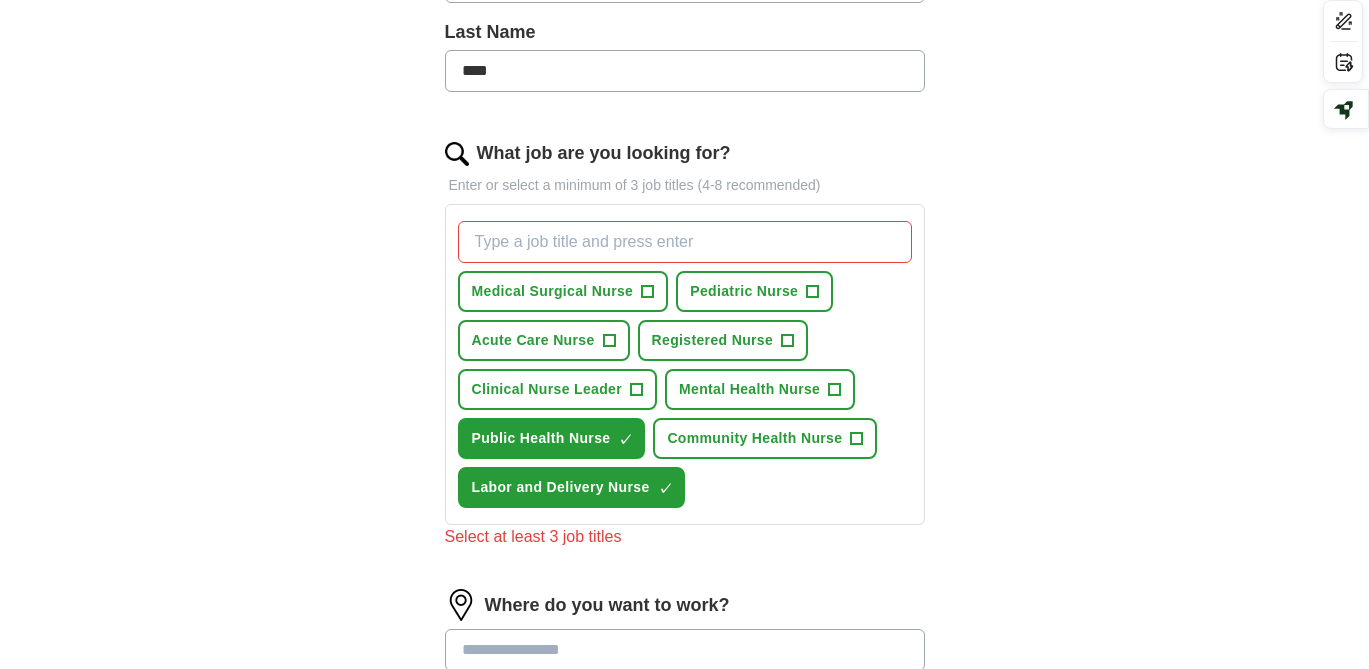 click on "What job are you looking for?" at bounding box center (685, 242) 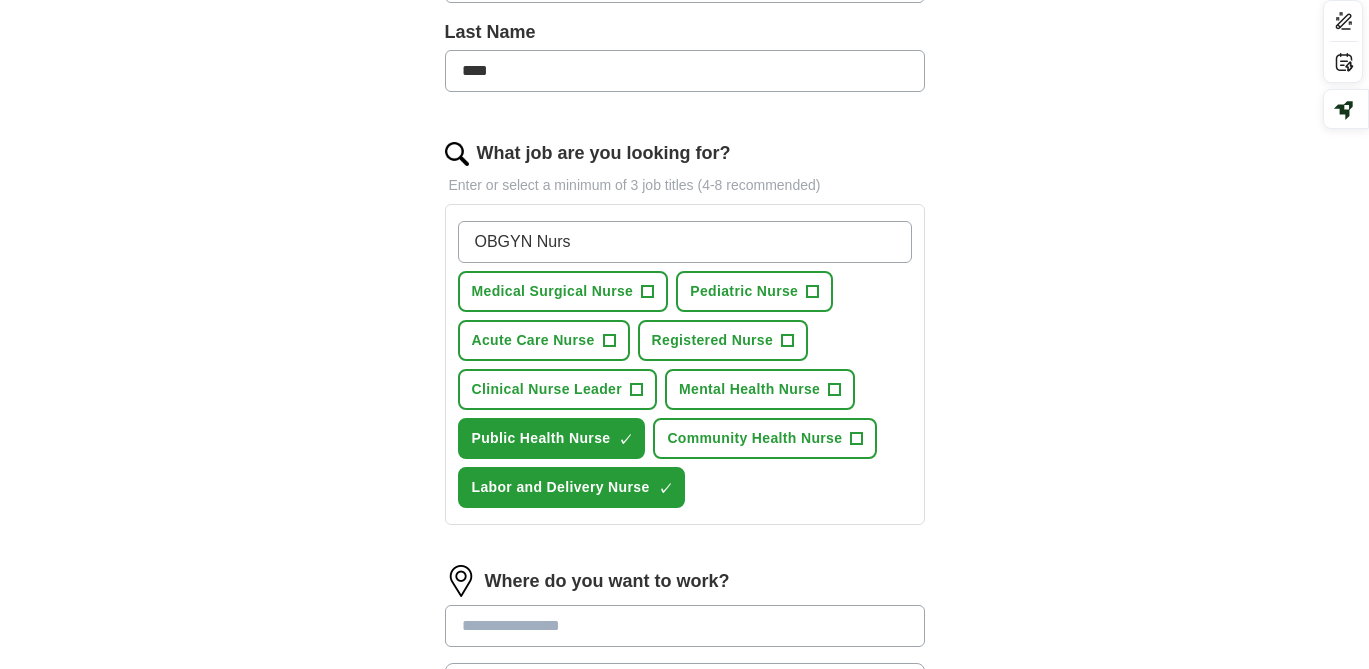 type on "OBGYN Nurse" 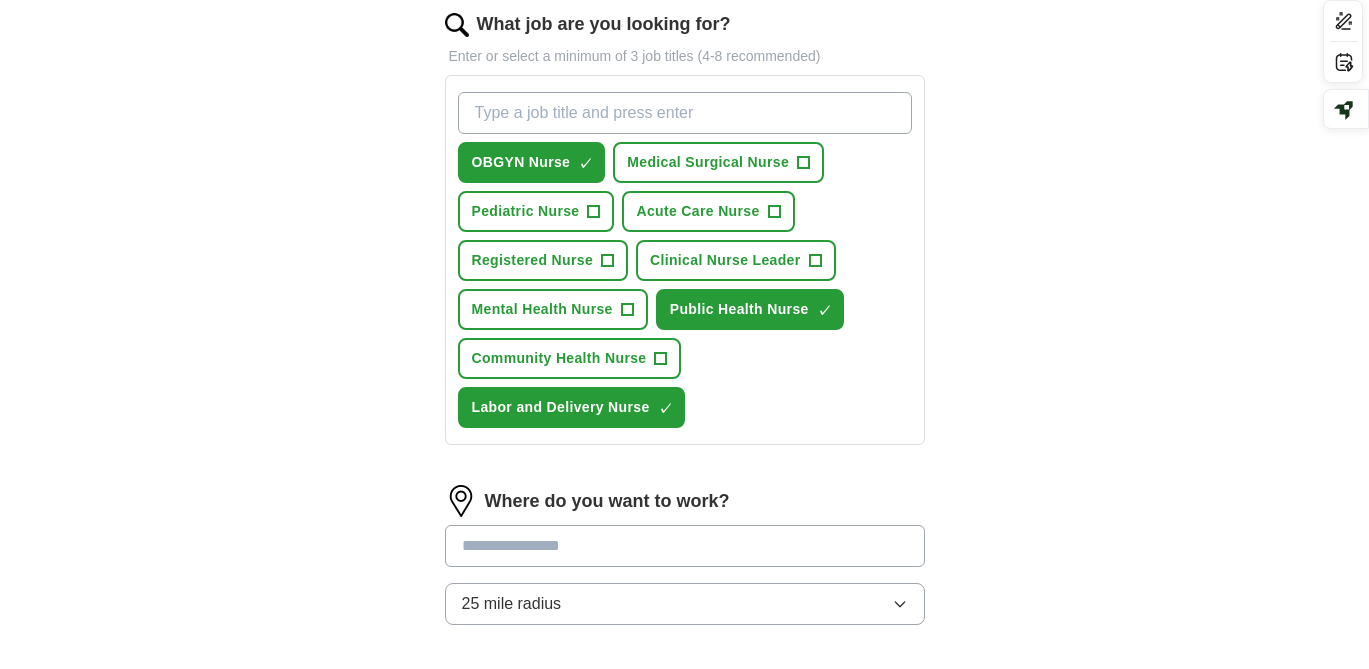 scroll, scrollTop: 659, scrollLeft: 0, axis: vertical 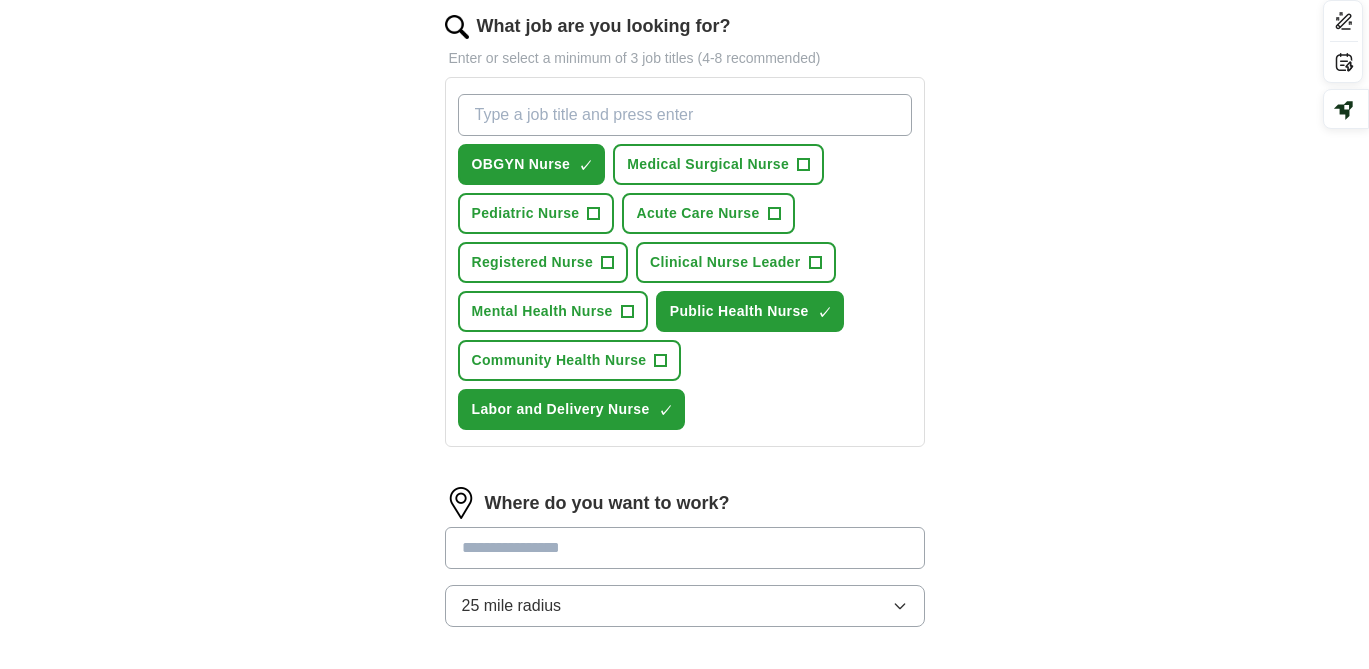 click on "What job are you looking for?" at bounding box center (685, 115) 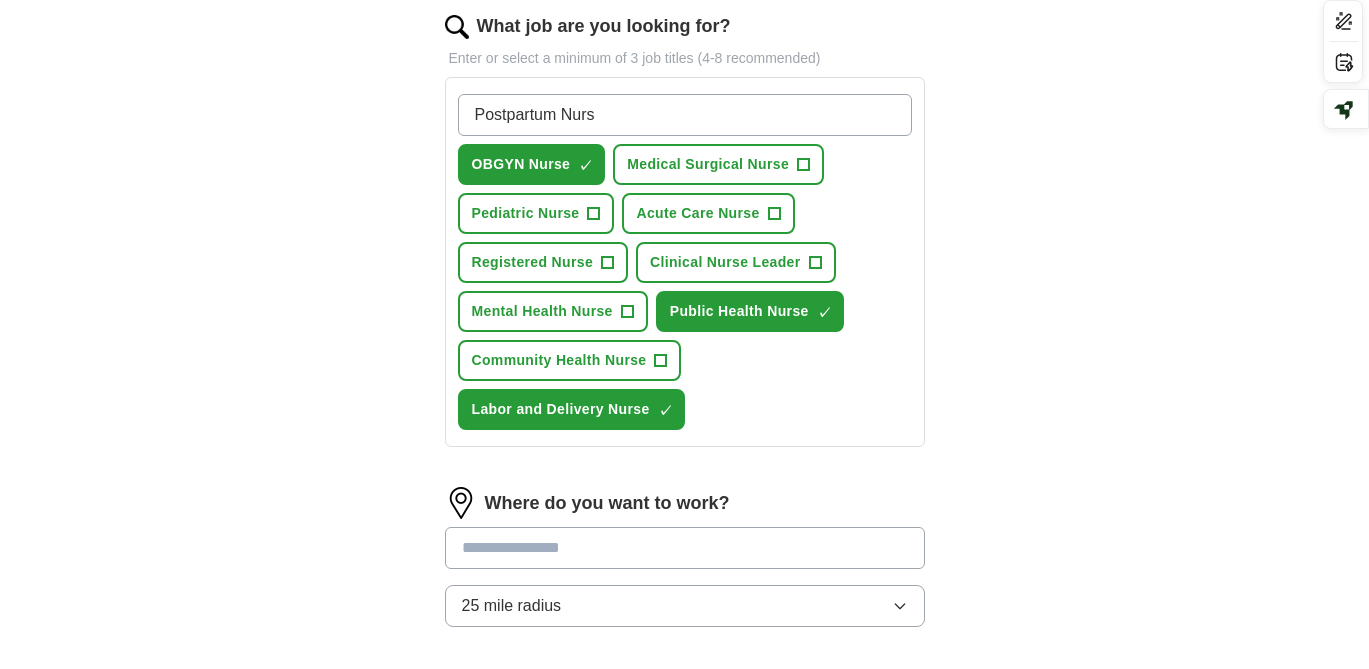 type on "Postpartum Nurse" 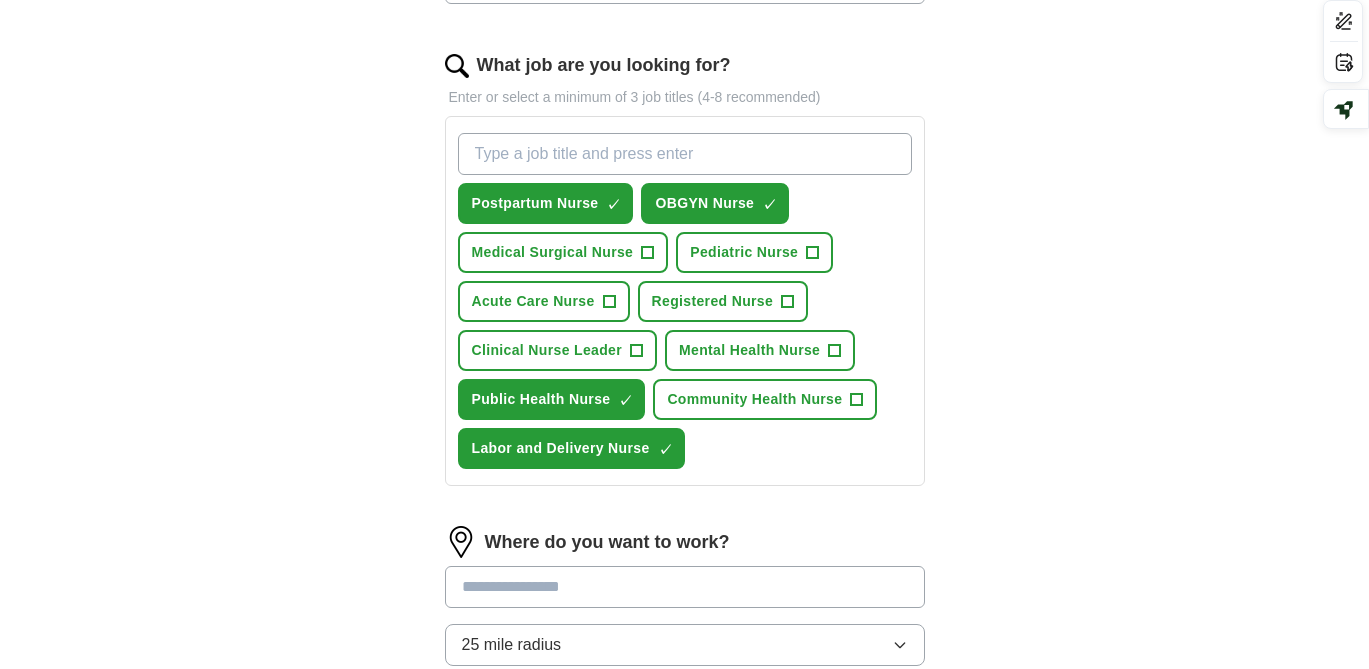 scroll, scrollTop: 616, scrollLeft: 0, axis: vertical 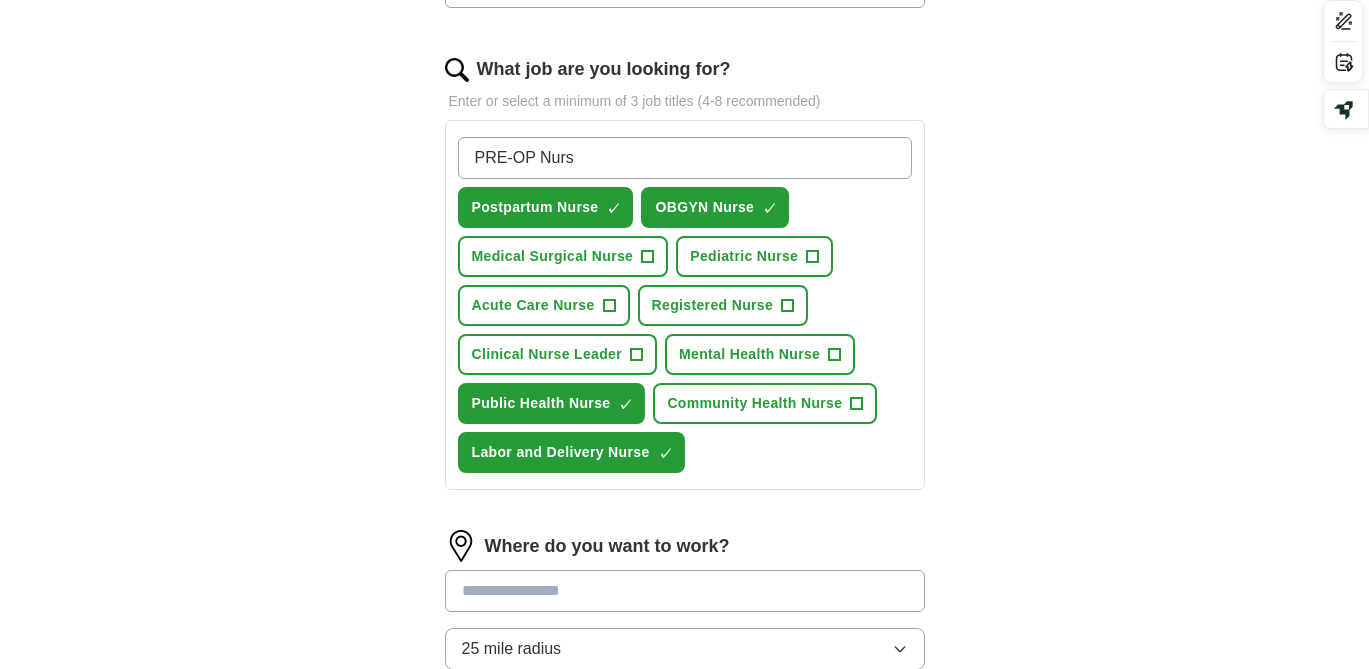 type on "PRE-OP Nurse" 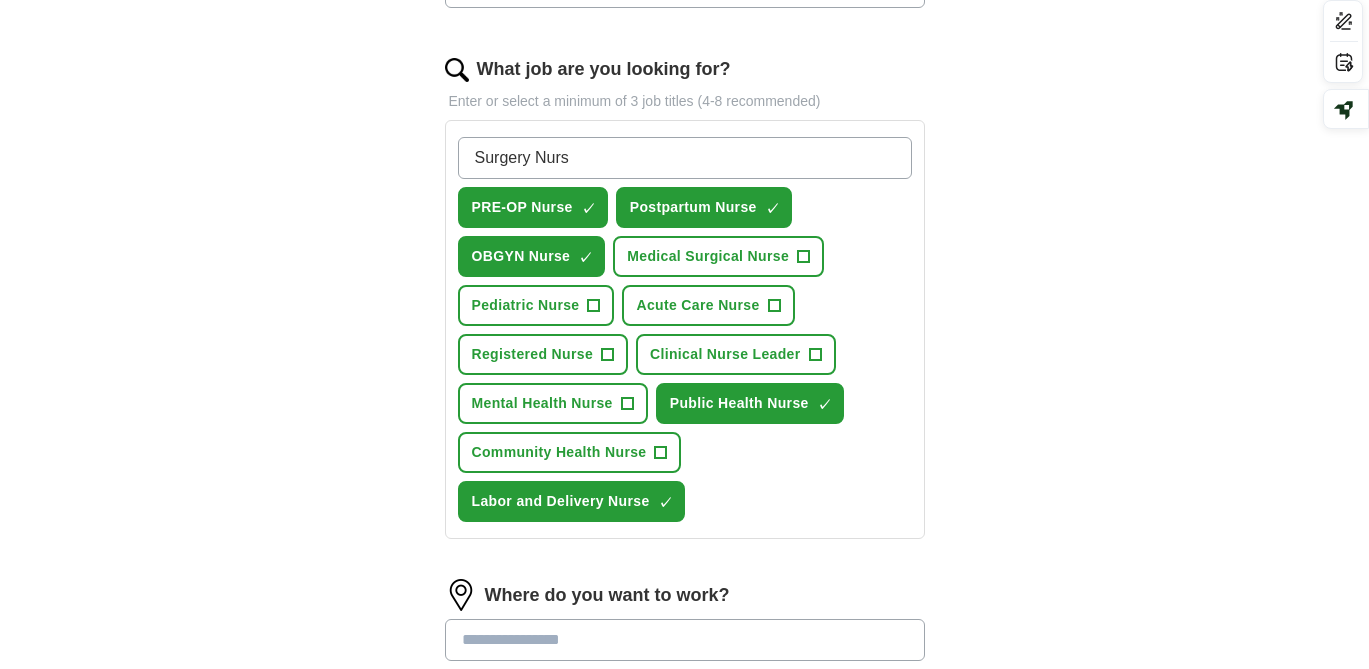 type on "Surgery Nurse" 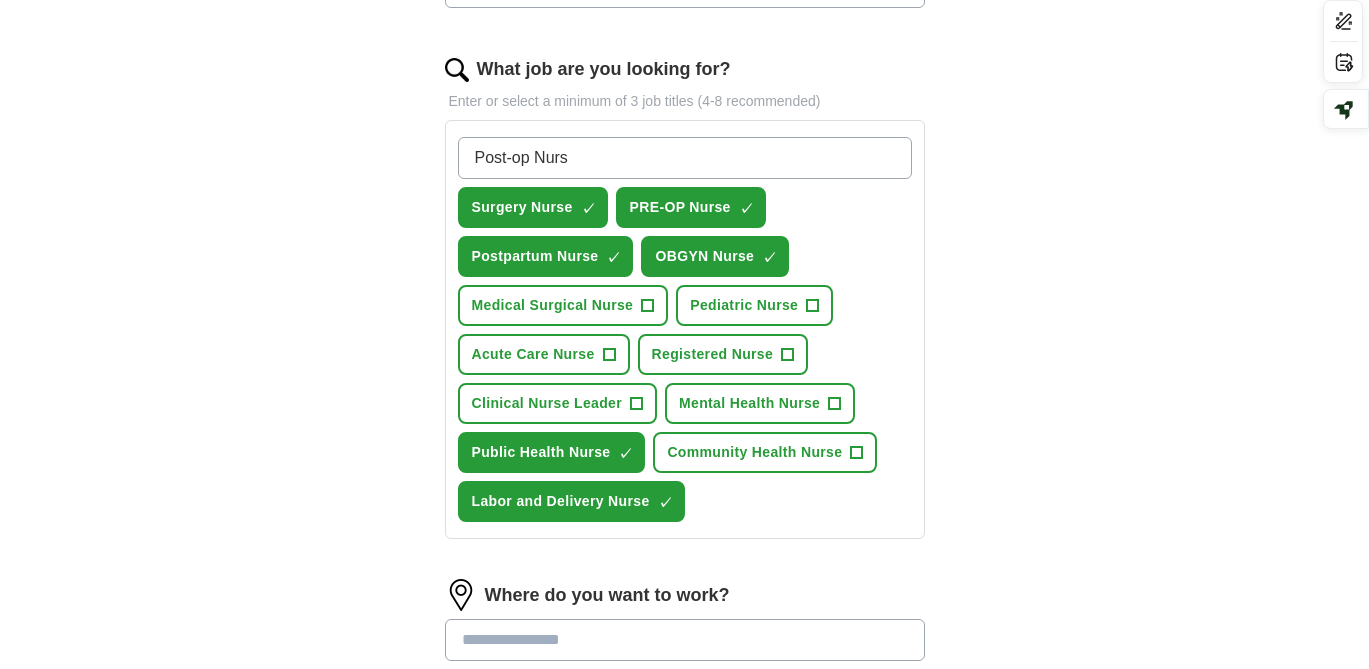 type on "Post-op Nurse" 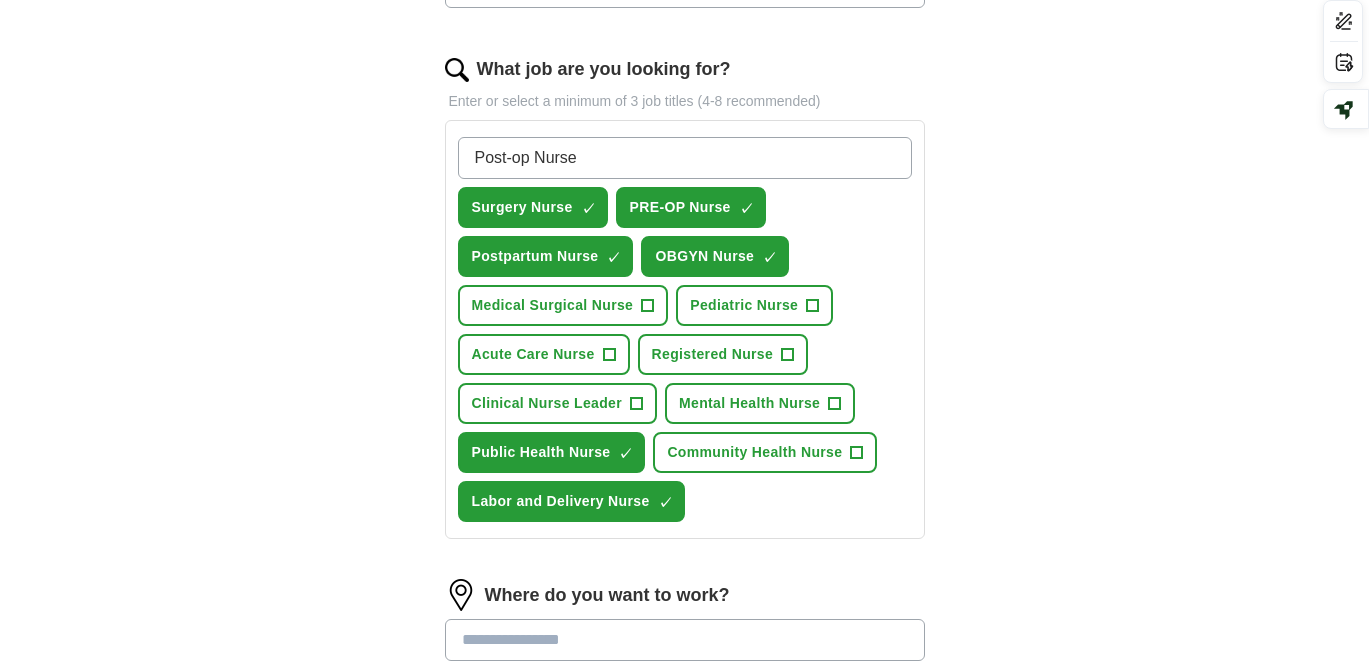 type 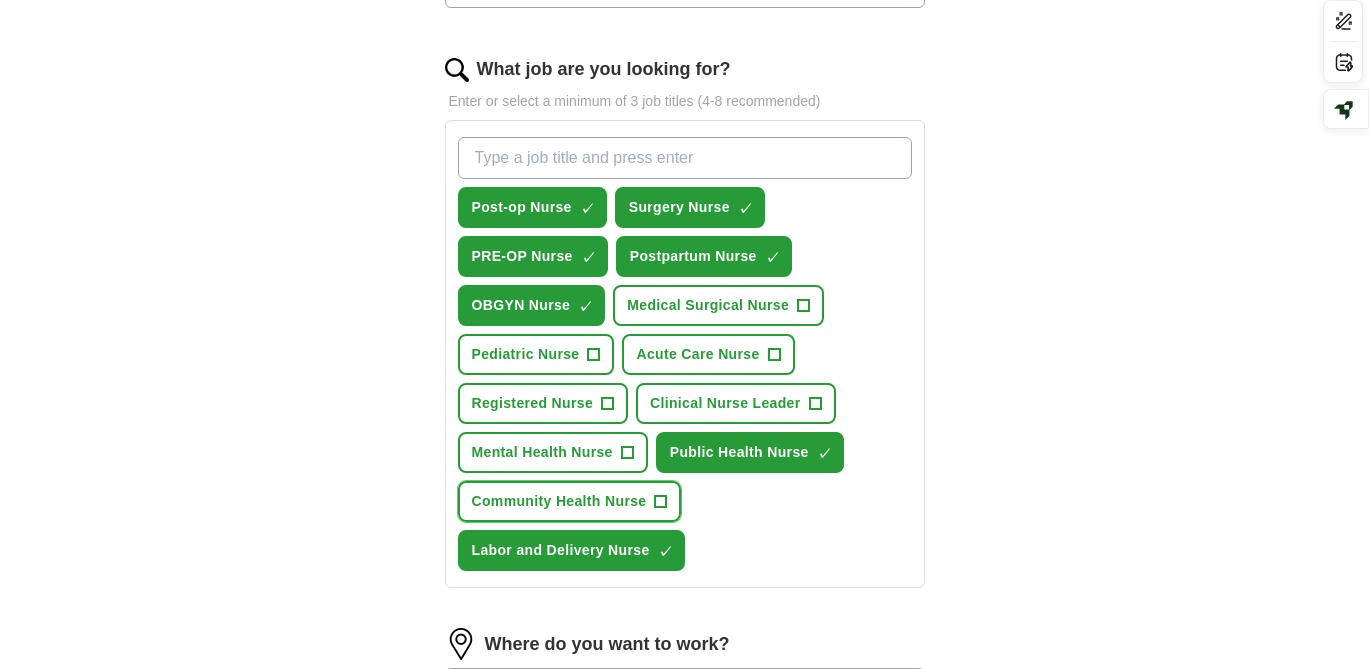 click on "Community Health Nurse" at bounding box center [559, 501] 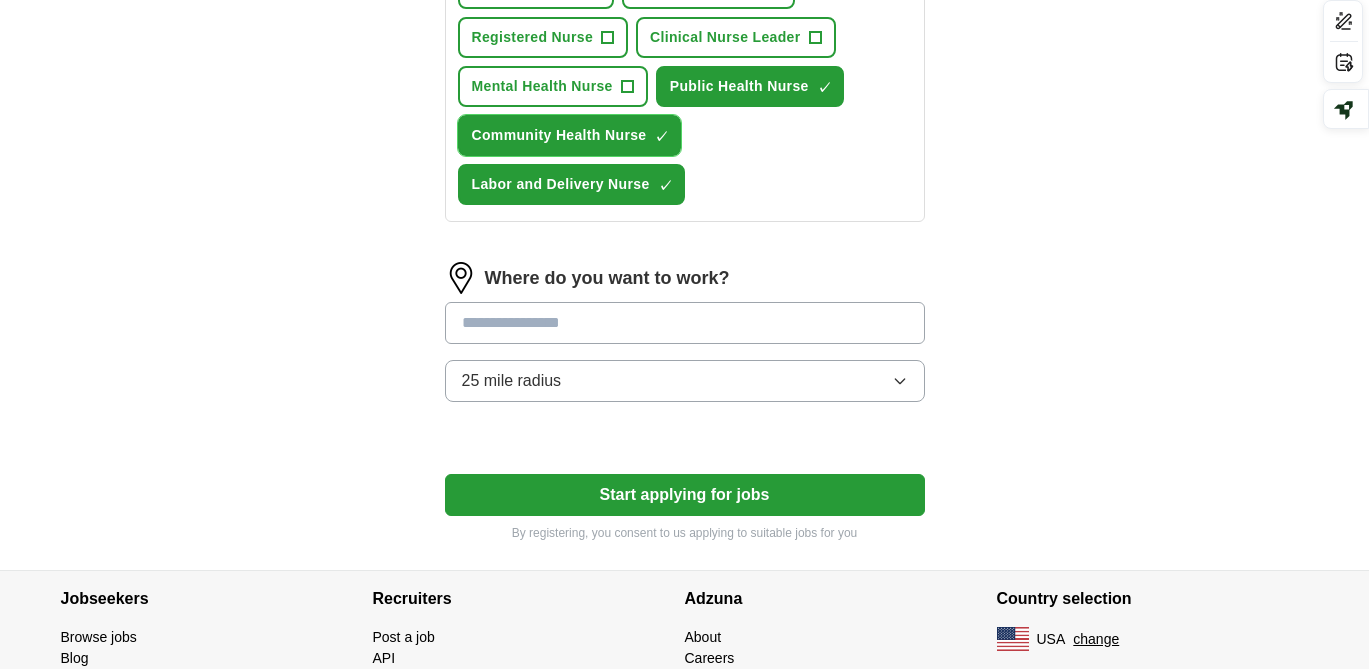 scroll, scrollTop: 986, scrollLeft: 0, axis: vertical 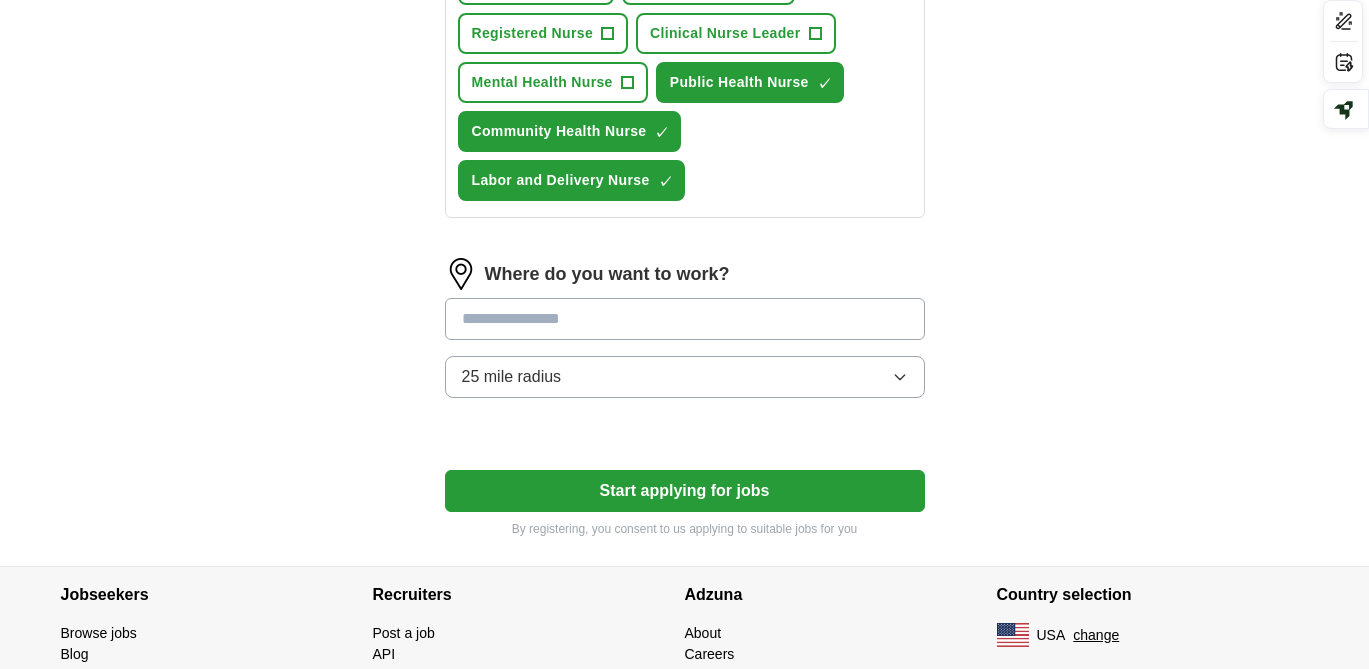 click at bounding box center [685, 319] 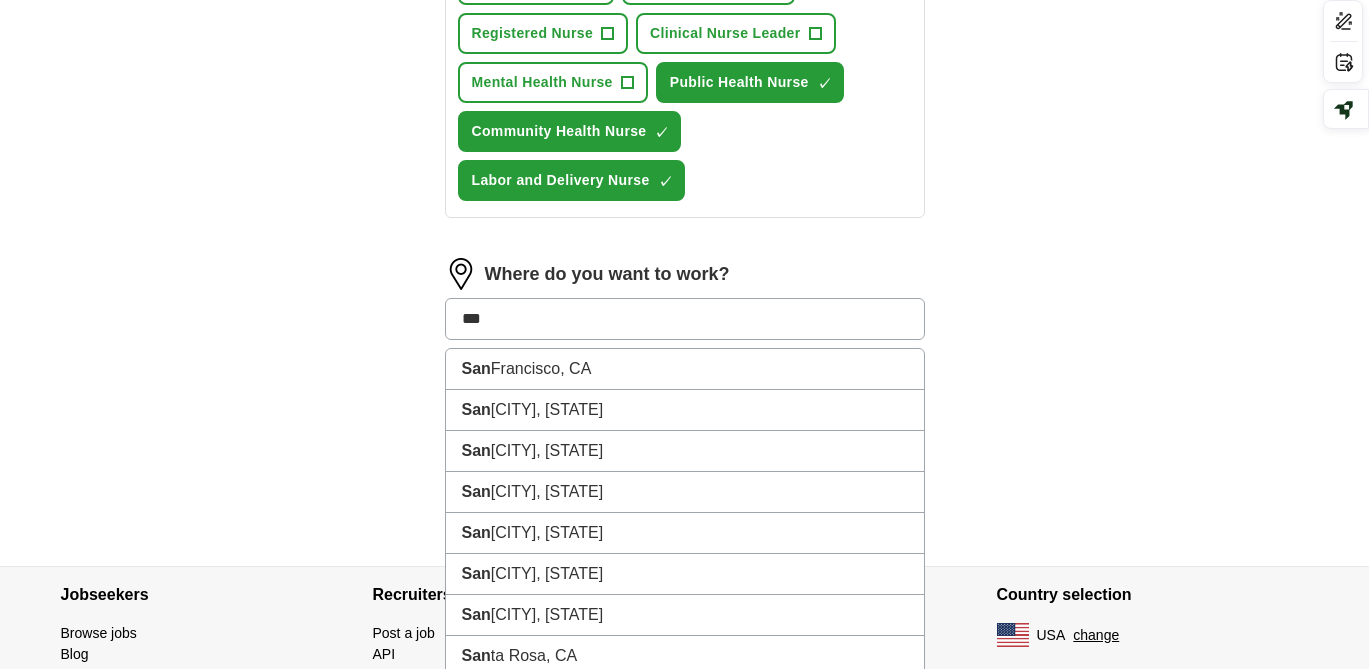 type on "***" 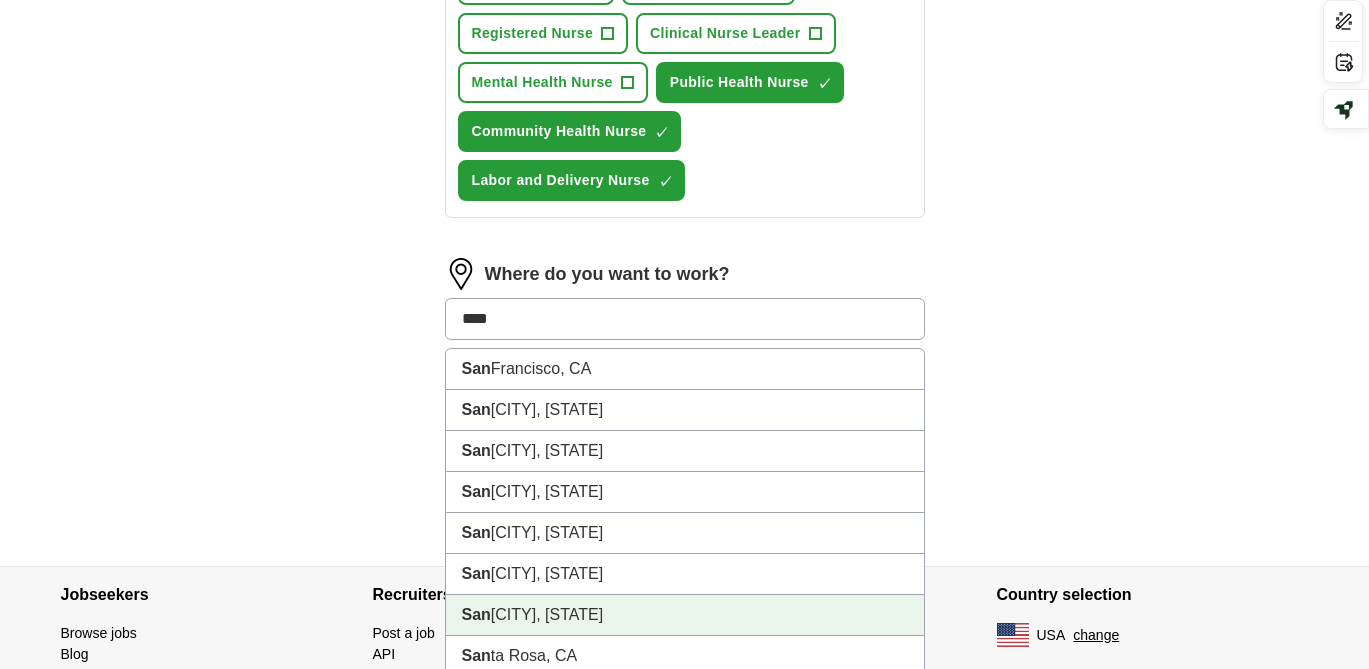 click on "[CITY], [STATE]" at bounding box center (685, 615) 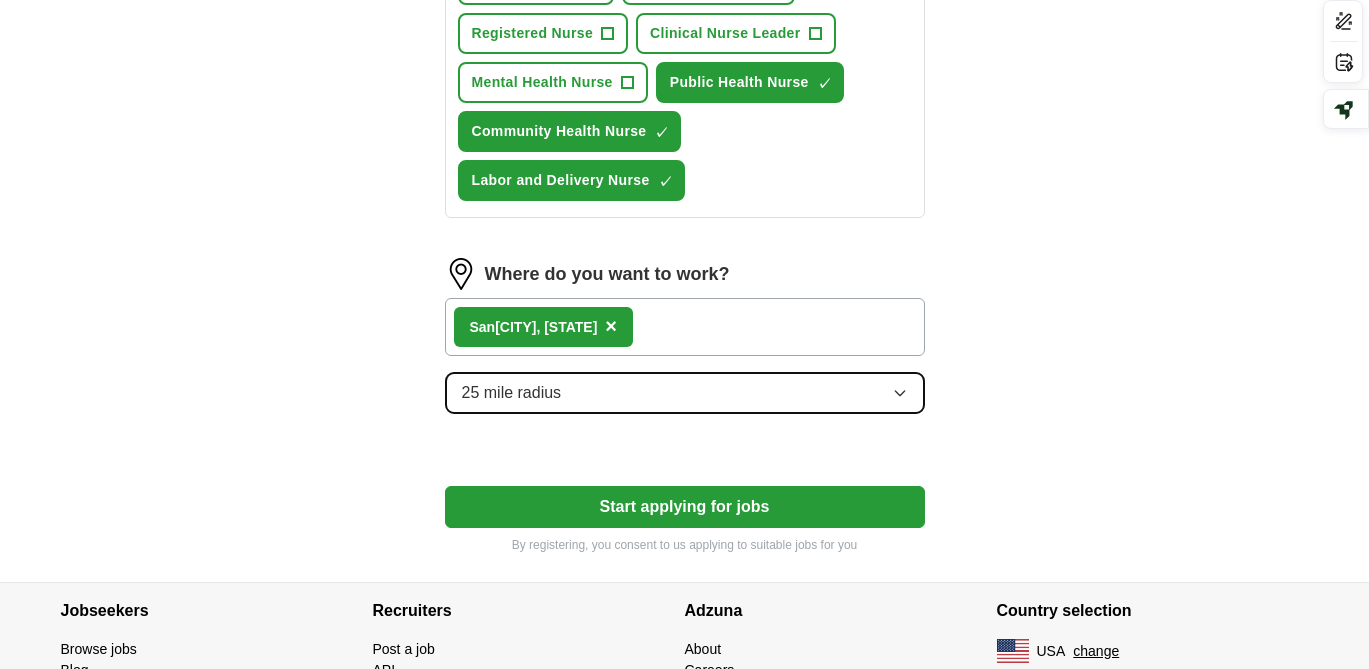 click on "25 mile radius" at bounding box center (512, 393) 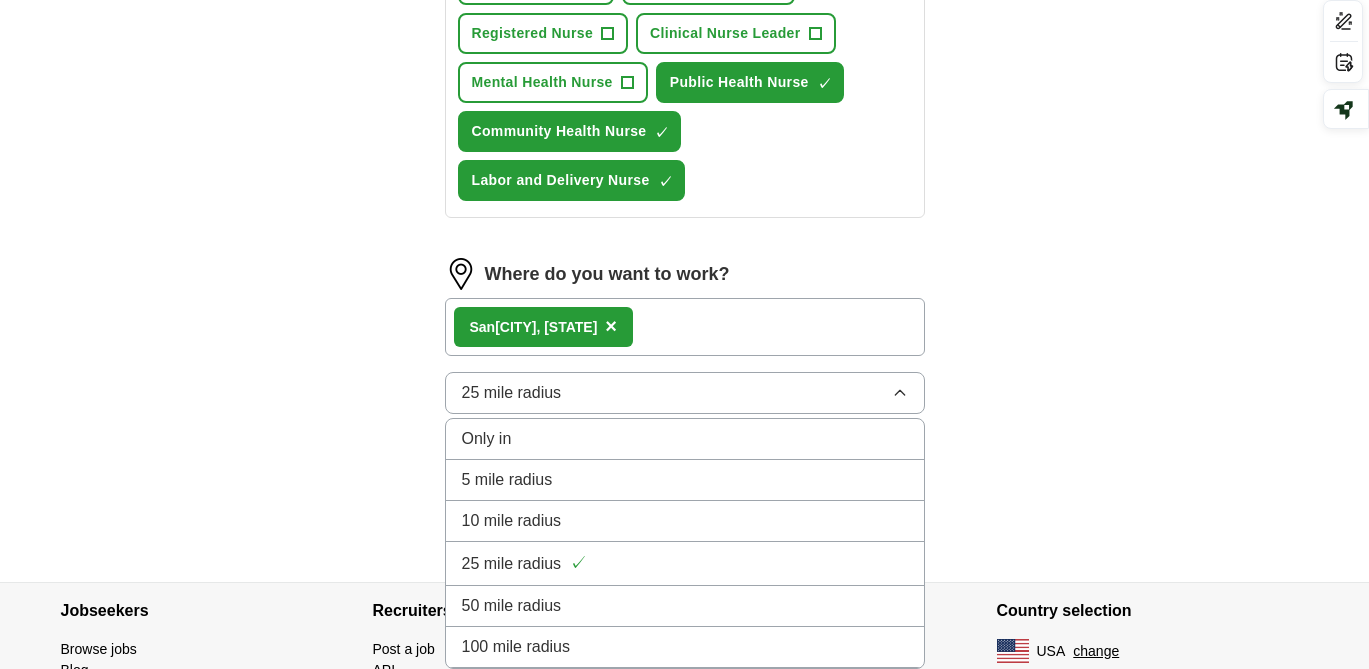 click on "Select a resume [LAST] [FIRST] [DATE], [TIME] Upload a different resume By uploading your resume you agree to our T&Cs and Privacy Notice. First Name ******** Last Name **** What job are you looking for? Enter or select a minimum of 3 job titles (4-8 recommended) Post-op Nurse ✓ × Surgery Nurse ✓ × PRE-OP Nurse ✓ × Postpartum Nurse ✓ × OBGYN Nurse ✓ × Medical Surgical Nurse + Pediatric Nurse + Acute Care Nurse + Registered Nurse + Clinical Nurse Leader + Mental Health Nurse + Public Health Nurse ✓ × Community Health Nurse ✓ × Labor and Delivery Nurse ✓ × Where do you want to work? [CITY], [STATE] × 25 mile radius Only in 5 mile radius 10 mile radius 25 mile radius ✓ 50 mile radius 100 mile radius Start applying for jobs By registering, you consent to us applying to suitable jobs for you" at bounding box center (685, -116) 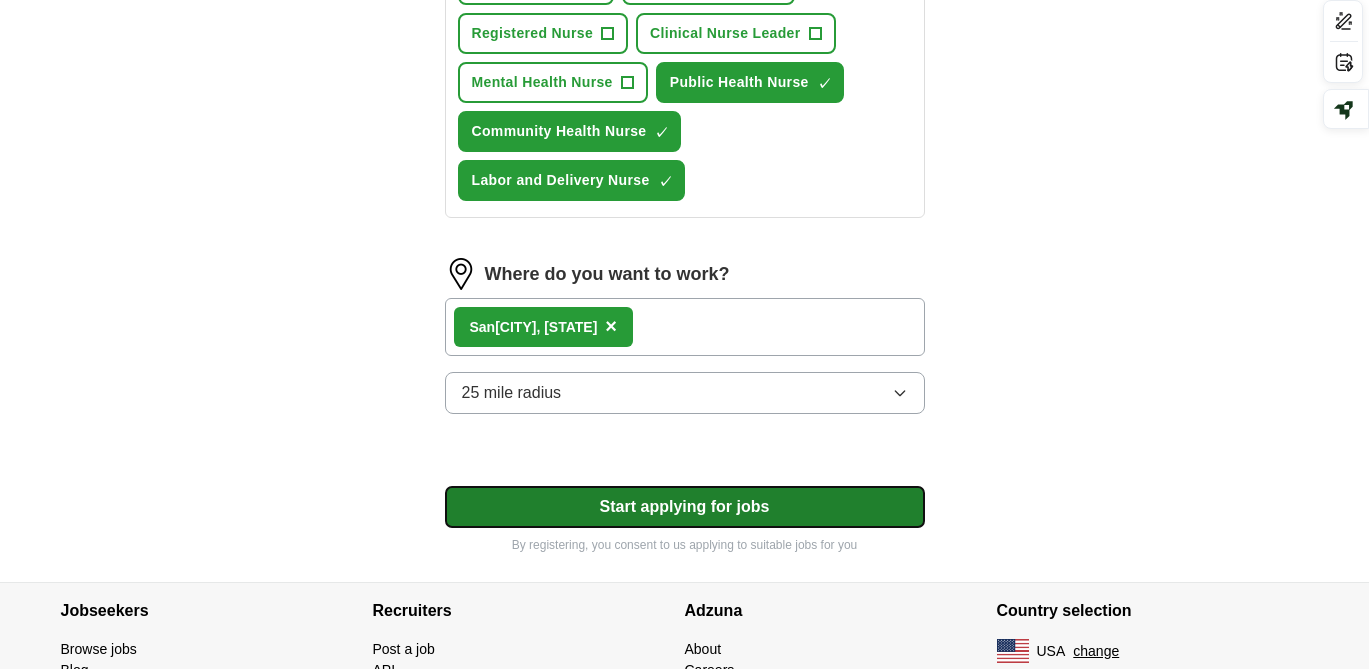 click on "Start applying for jobs" at bounding box center [685, 507] 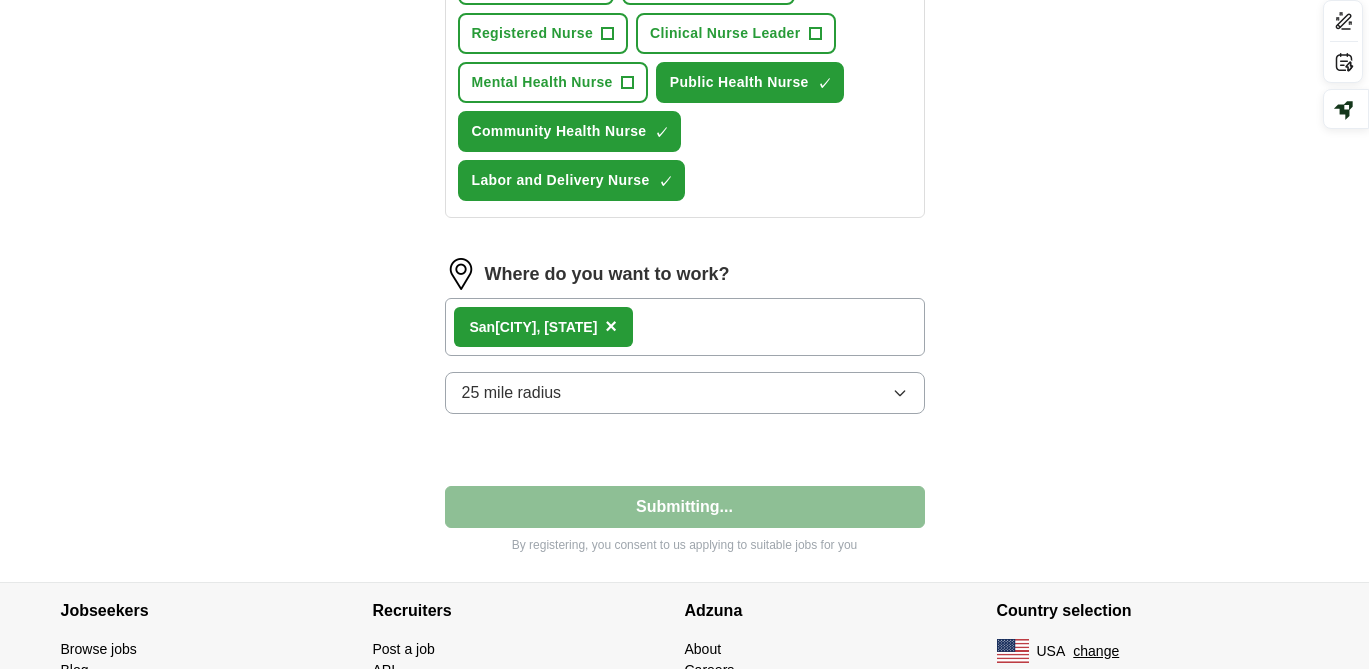 select on "**" 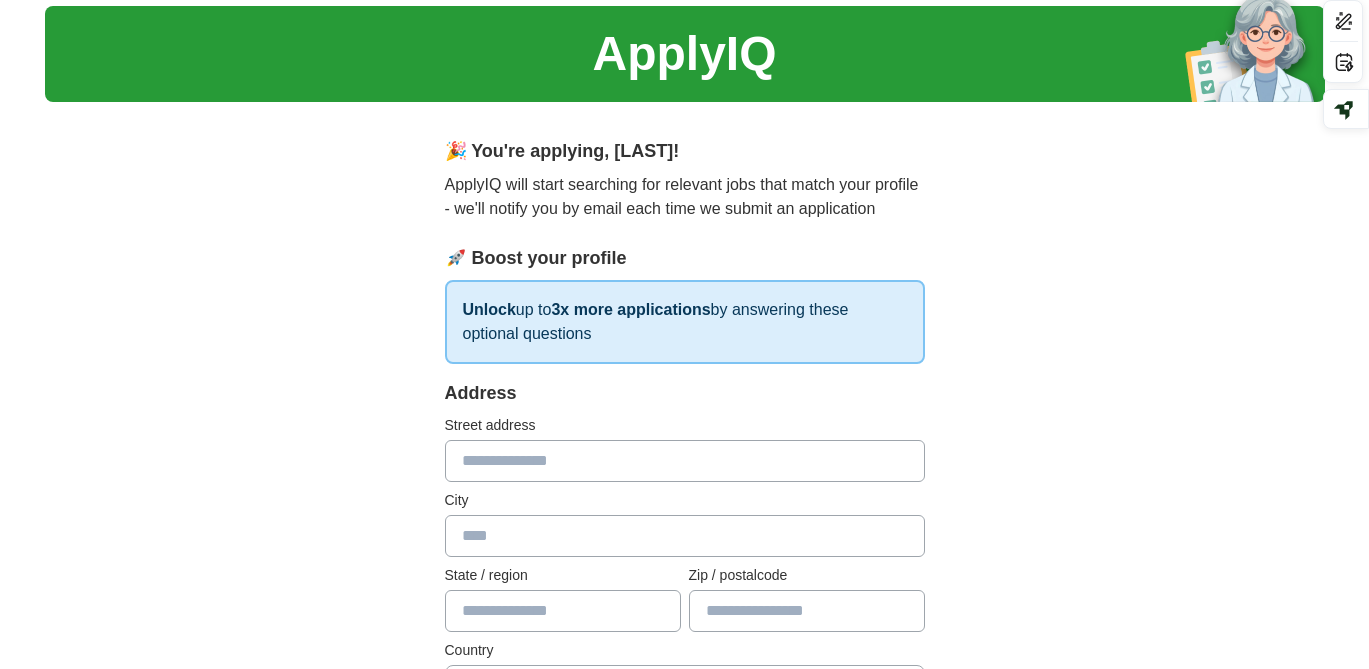 scroll, scrollTop: 0, scrollLeft: 0, axis: both 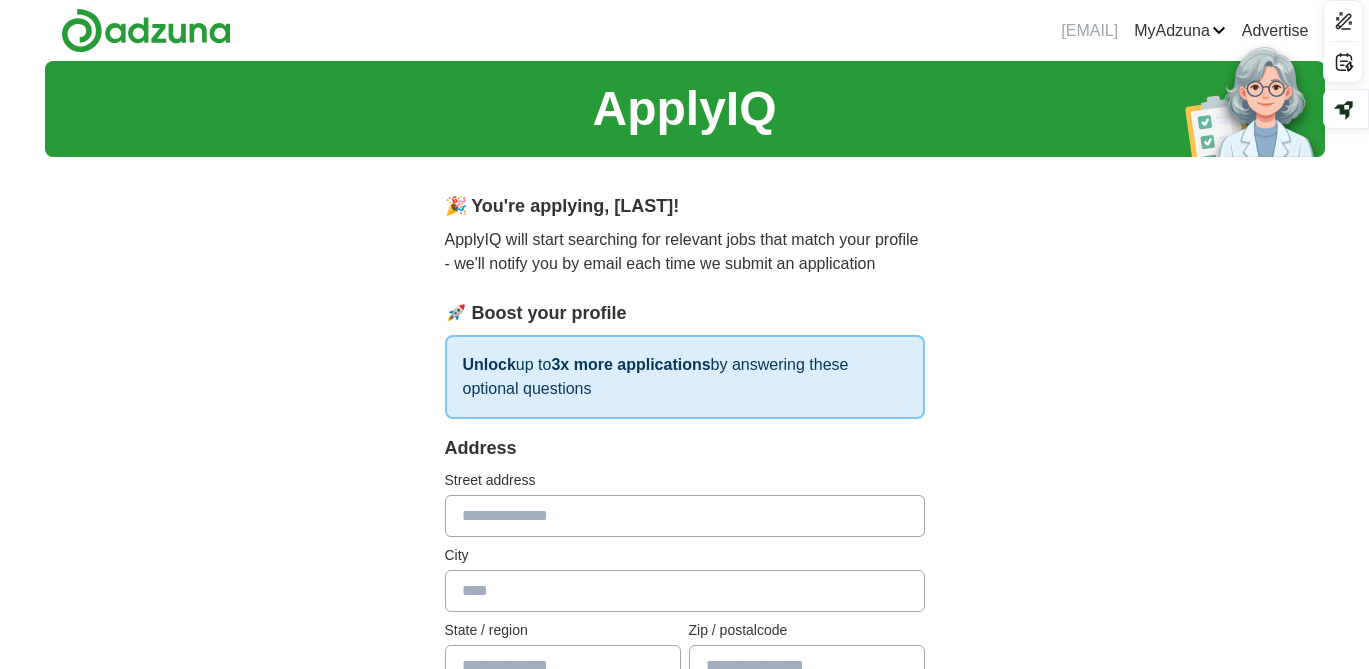 click at bounding box center (685, 516) 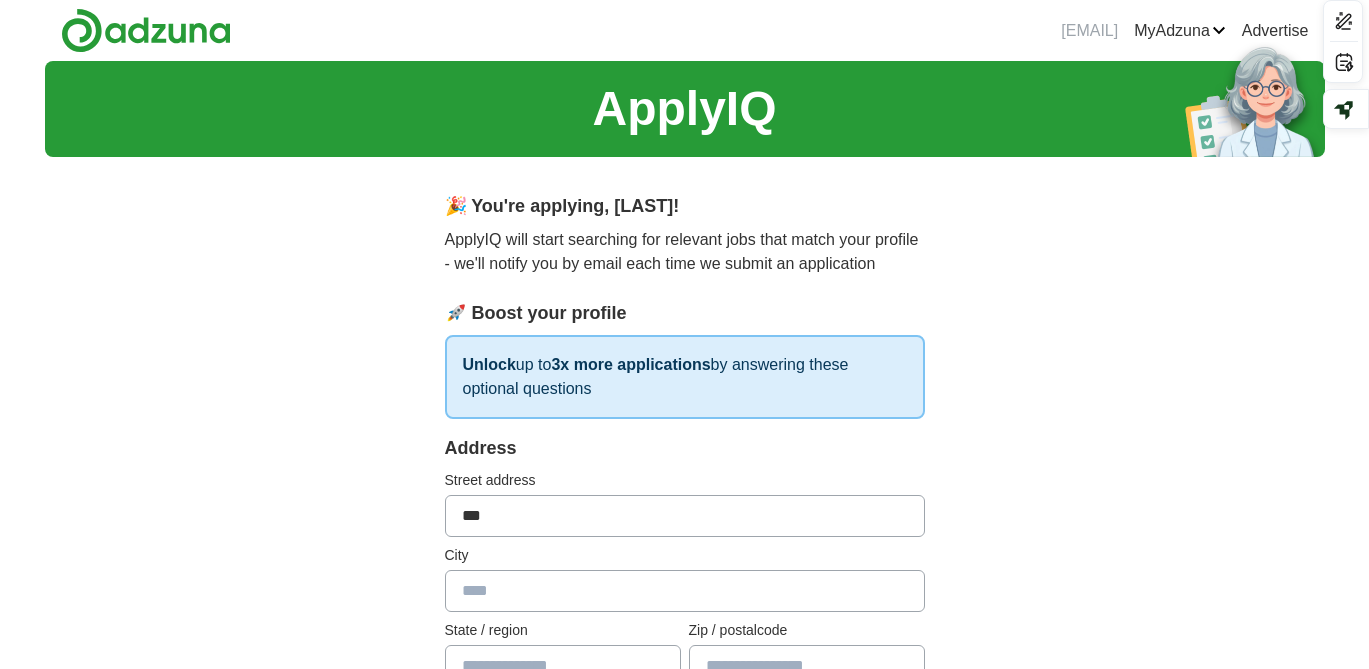 type on "**********" 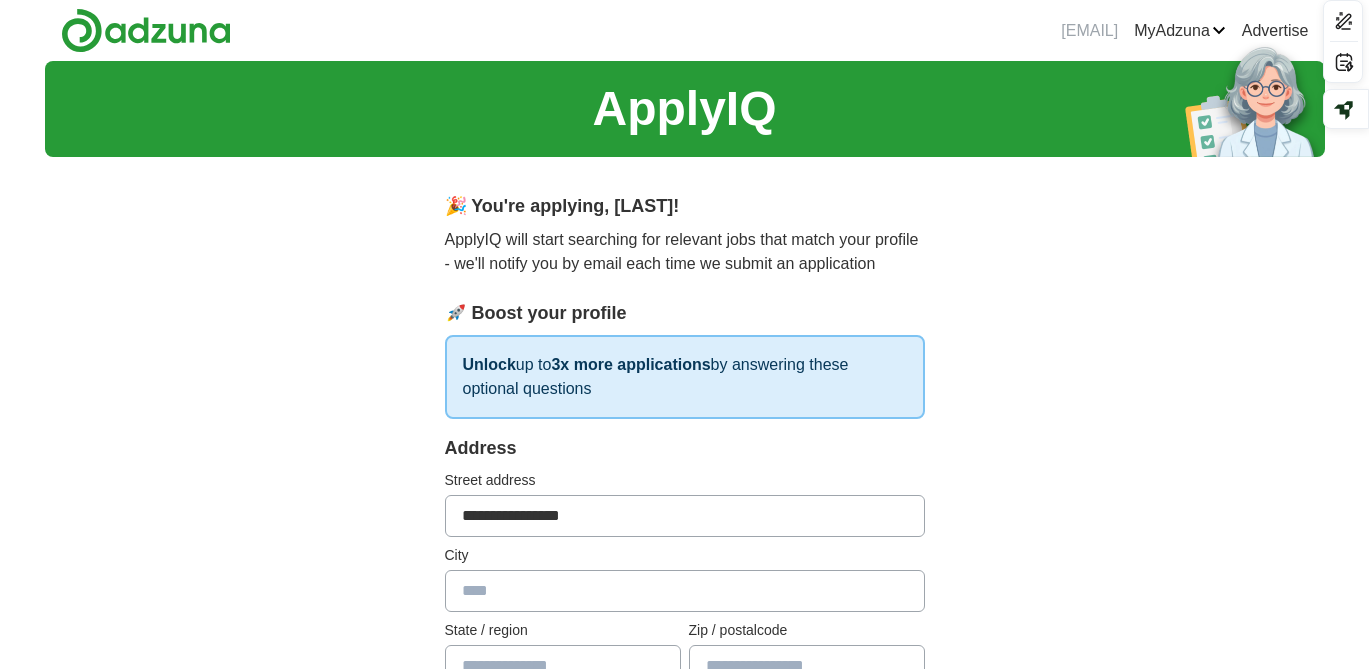 type on "********" 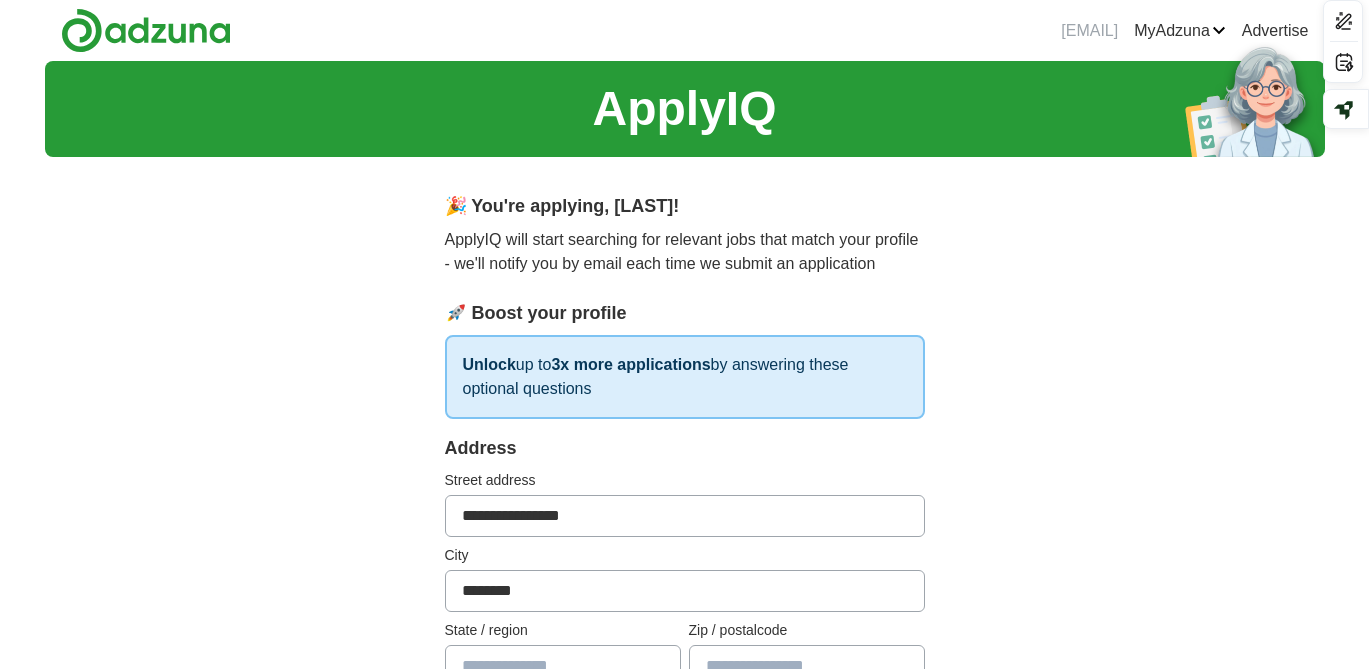 type on "**********" 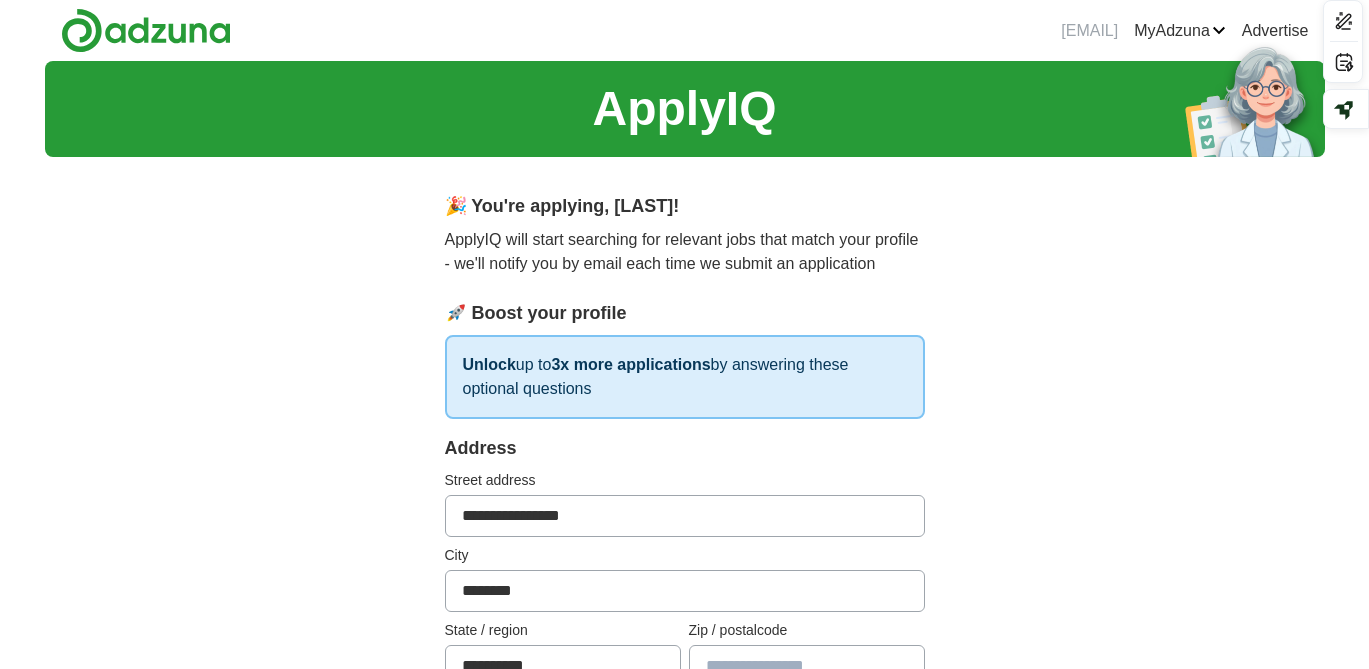 type on "*****" 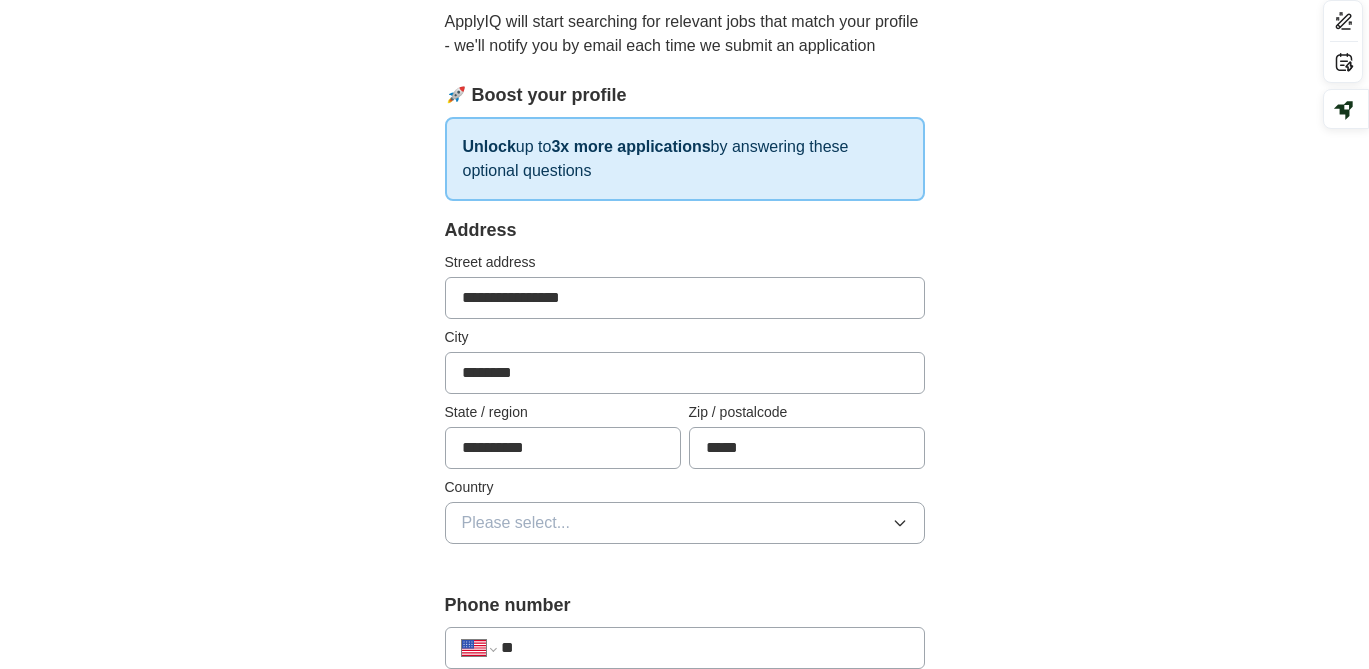 scroll, scrollTop: 232, scrollLeft: 0, axis: vertical 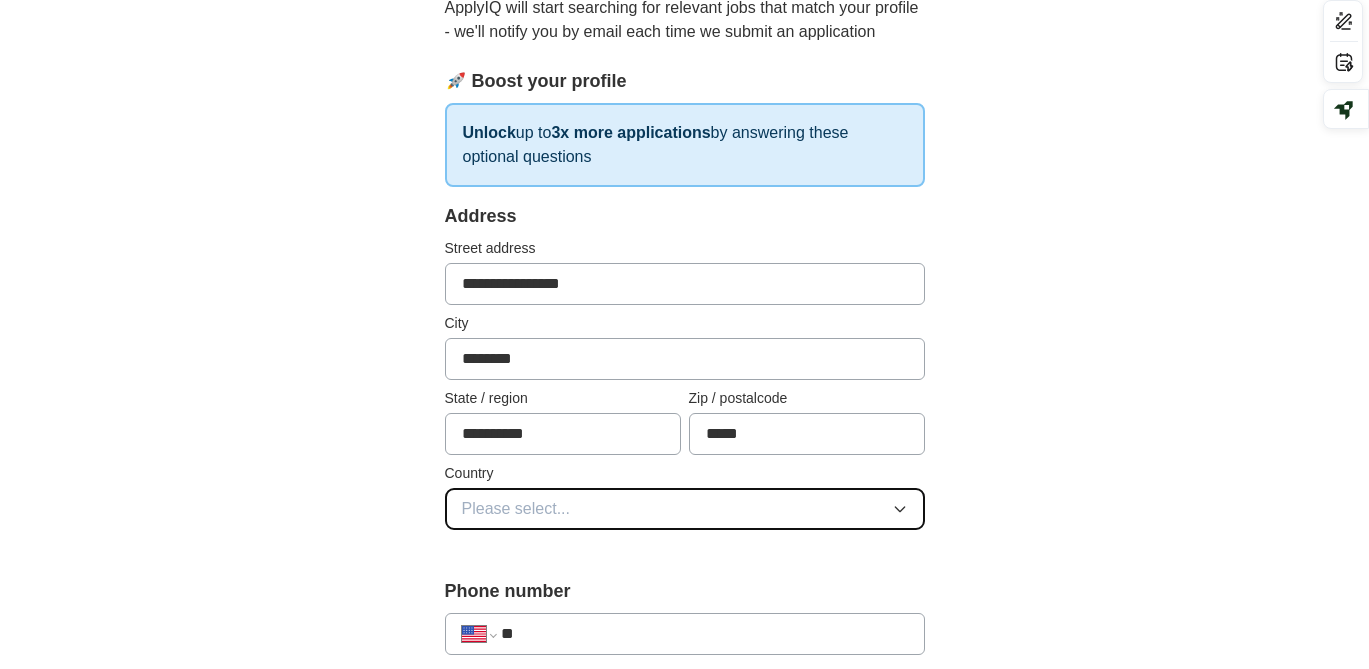 click on "Please select..." at bounding box center [685, 509] 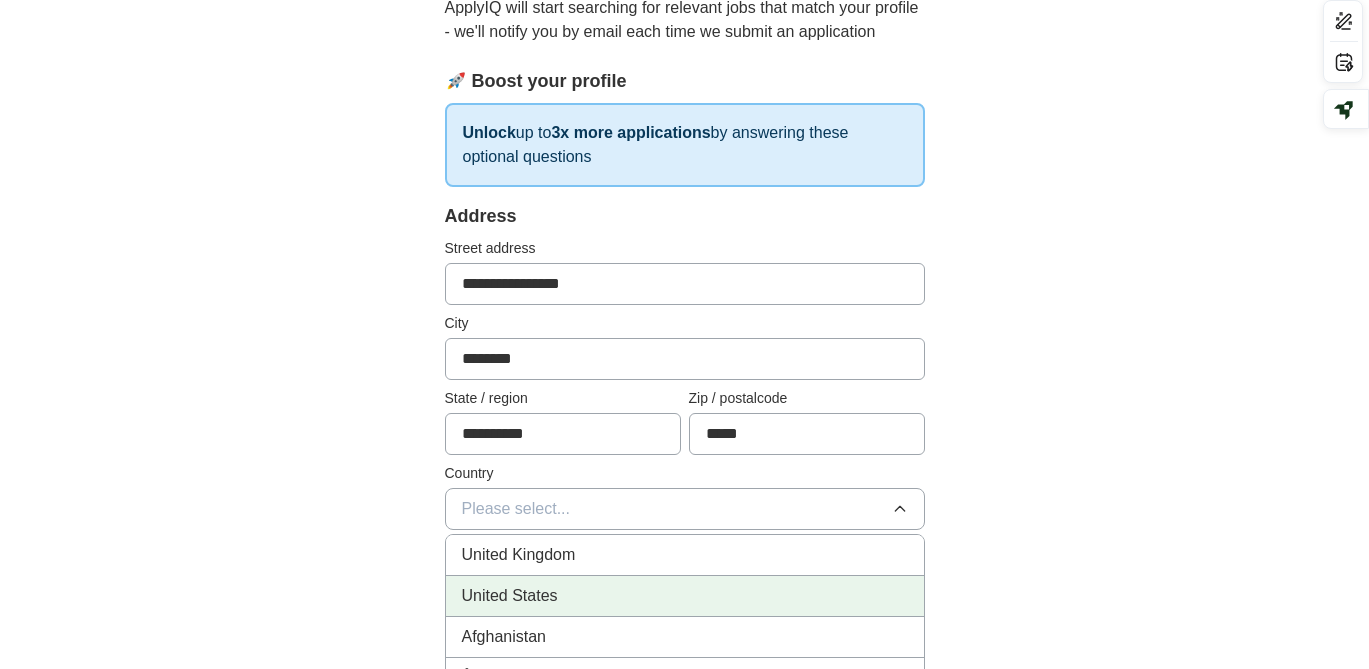 click on "United States" at bounding box center [685, 596] 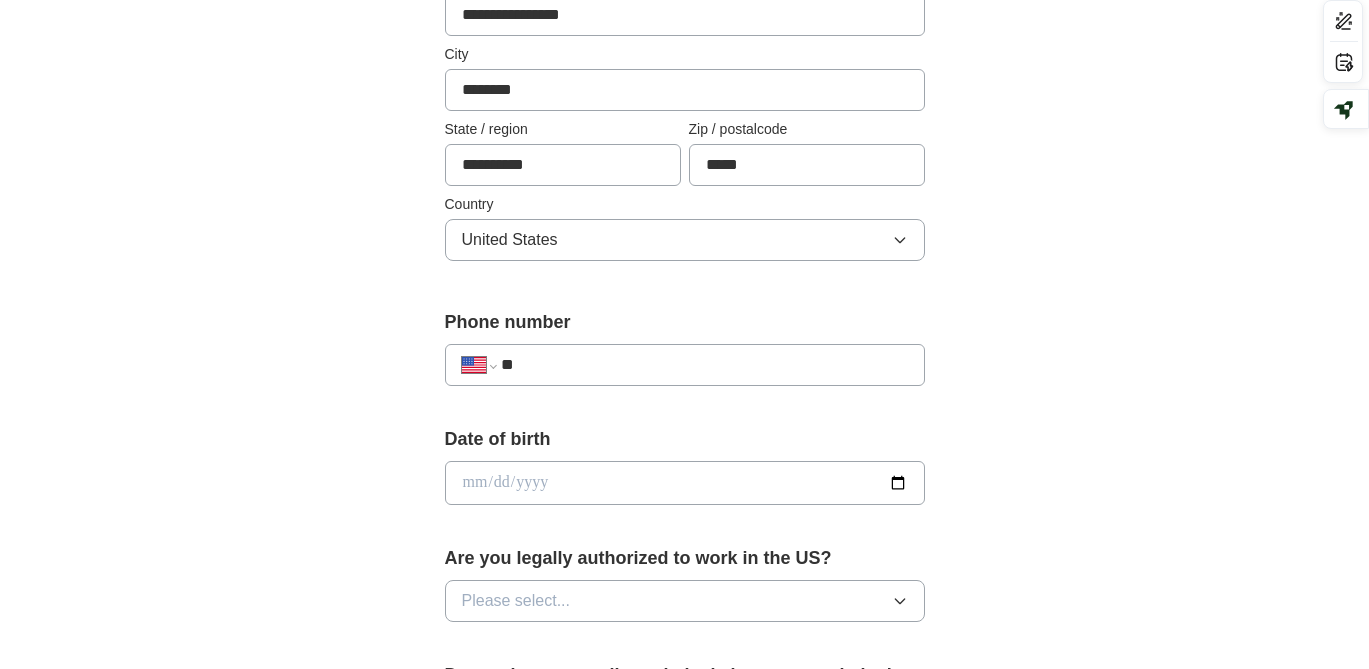 scroll, scrollTop: 554, scrollLeft: 0, axis: vertical 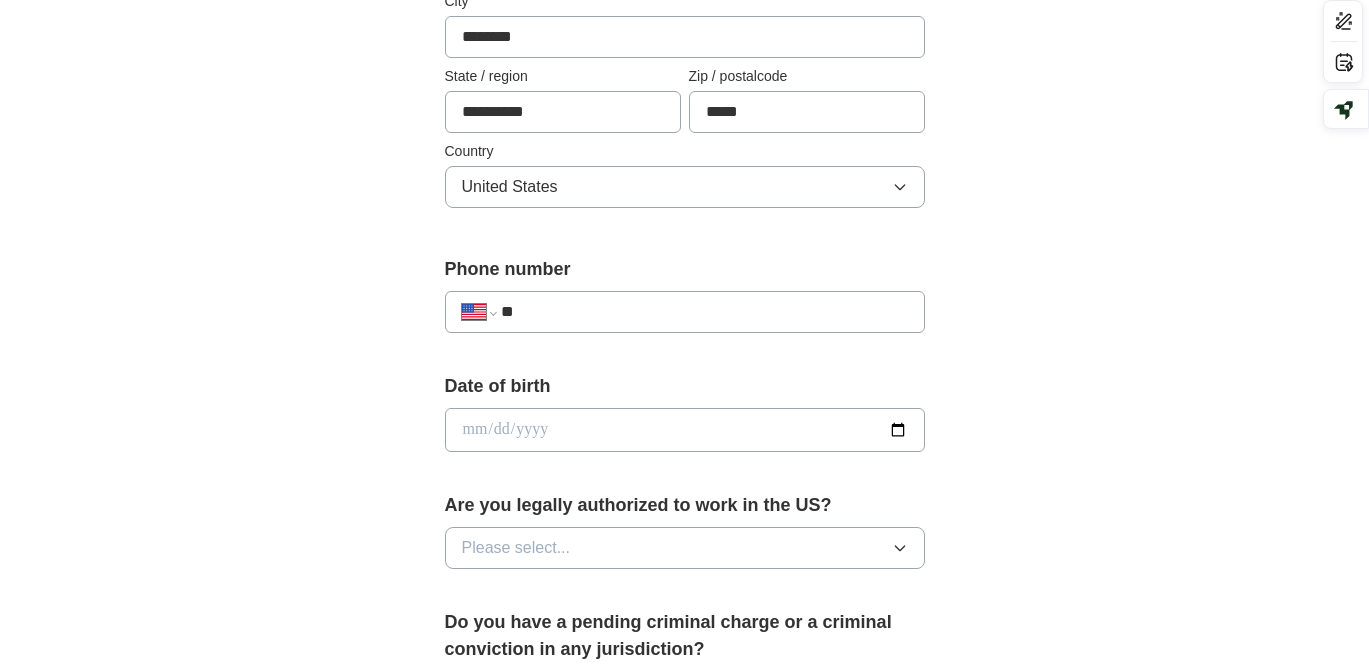click on "**********" at bounding box center (685, 312) 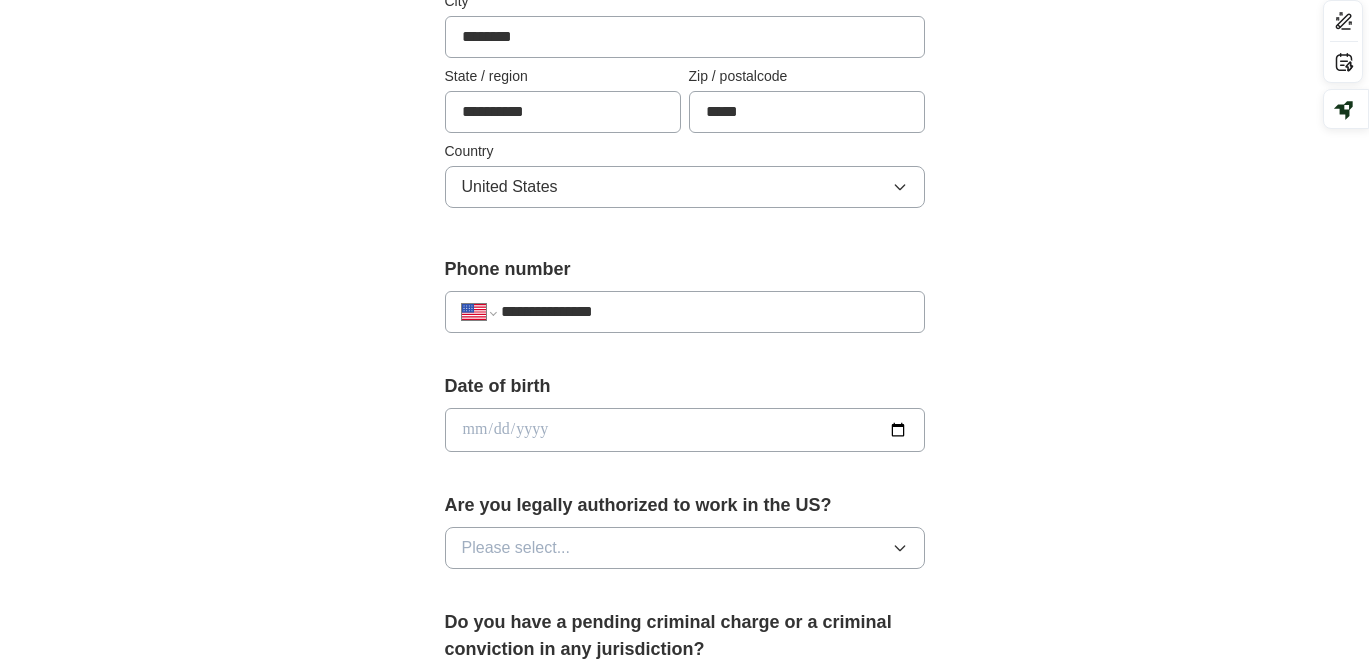type on "**********" 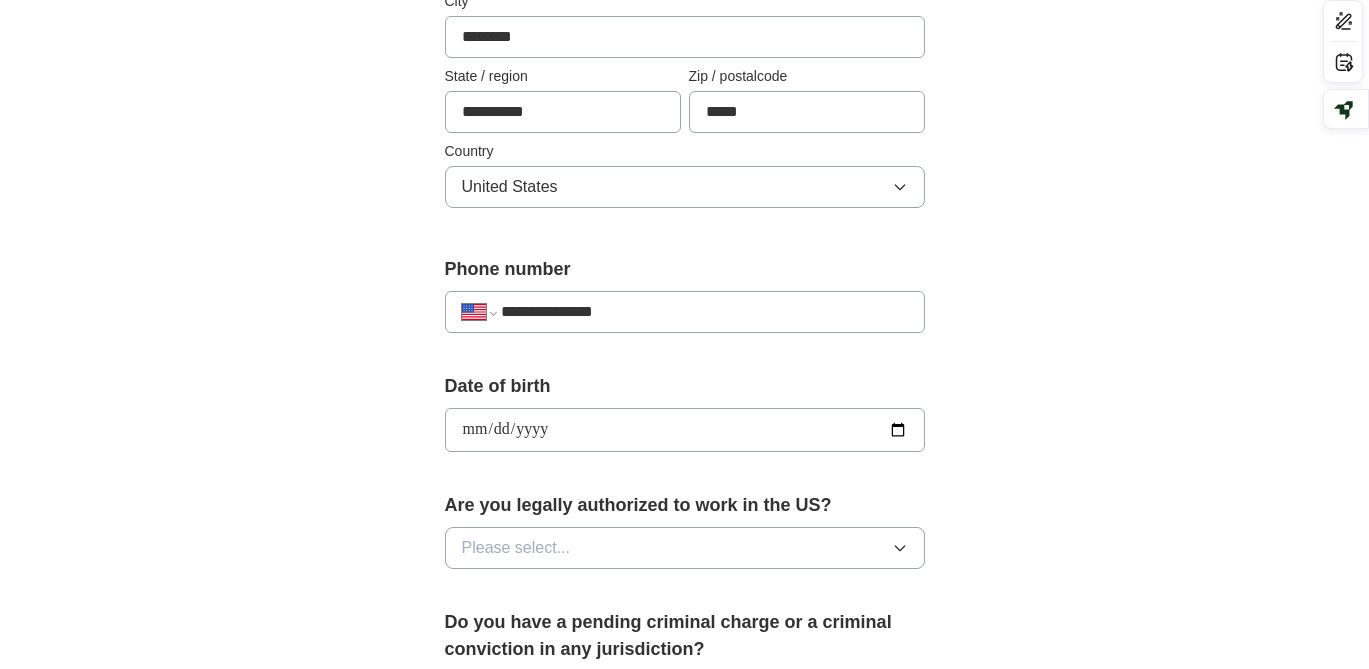 type on "**********" 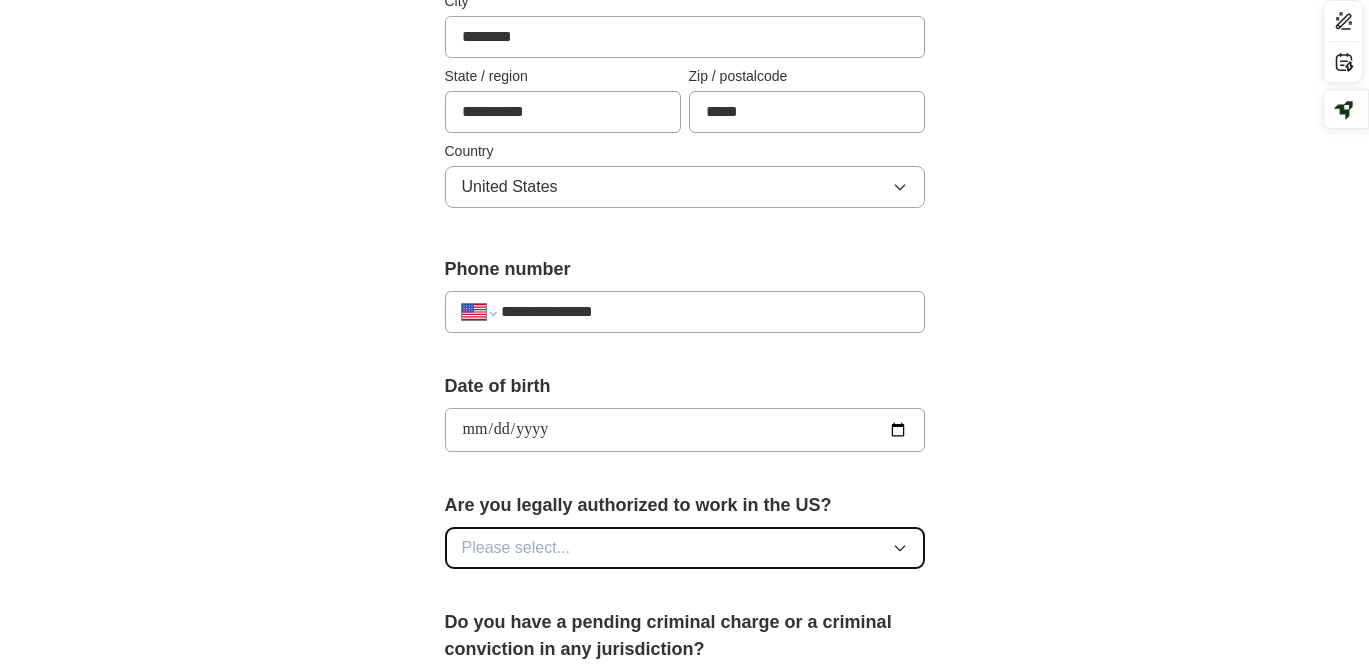 click on "Please select..." at bounding box center (516, 548) 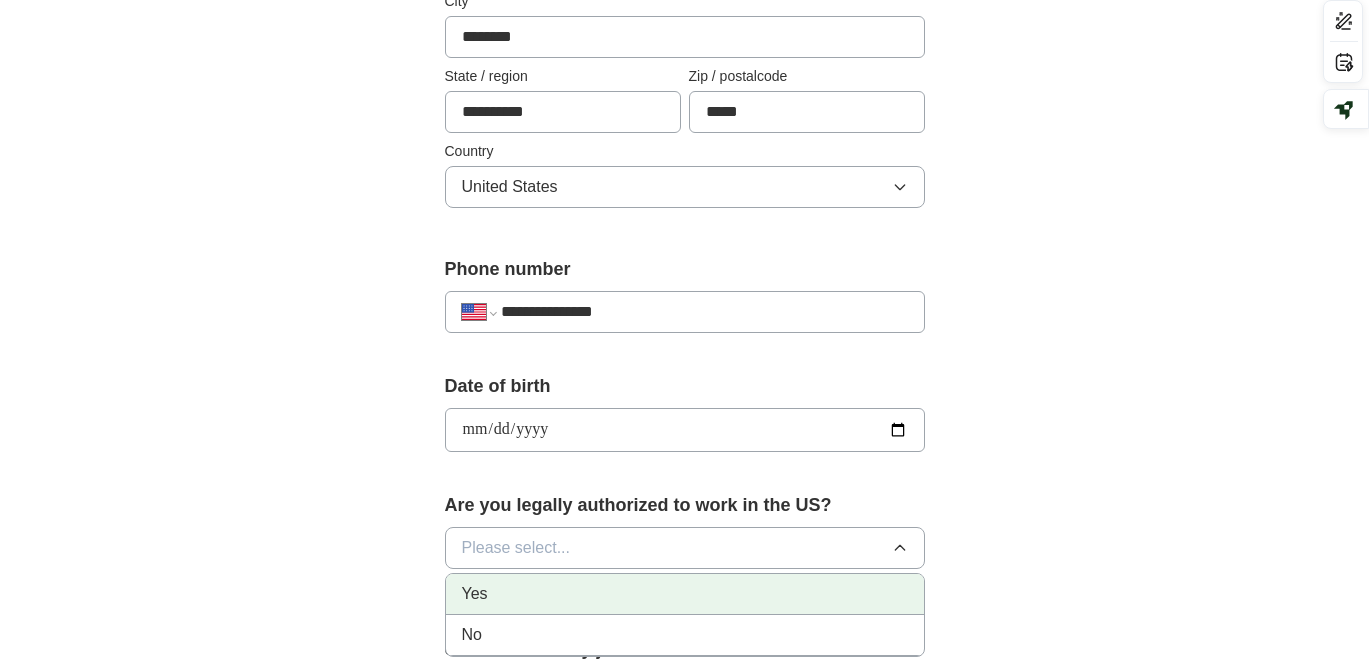 click on "Yes" at bounding box center (685, 594) 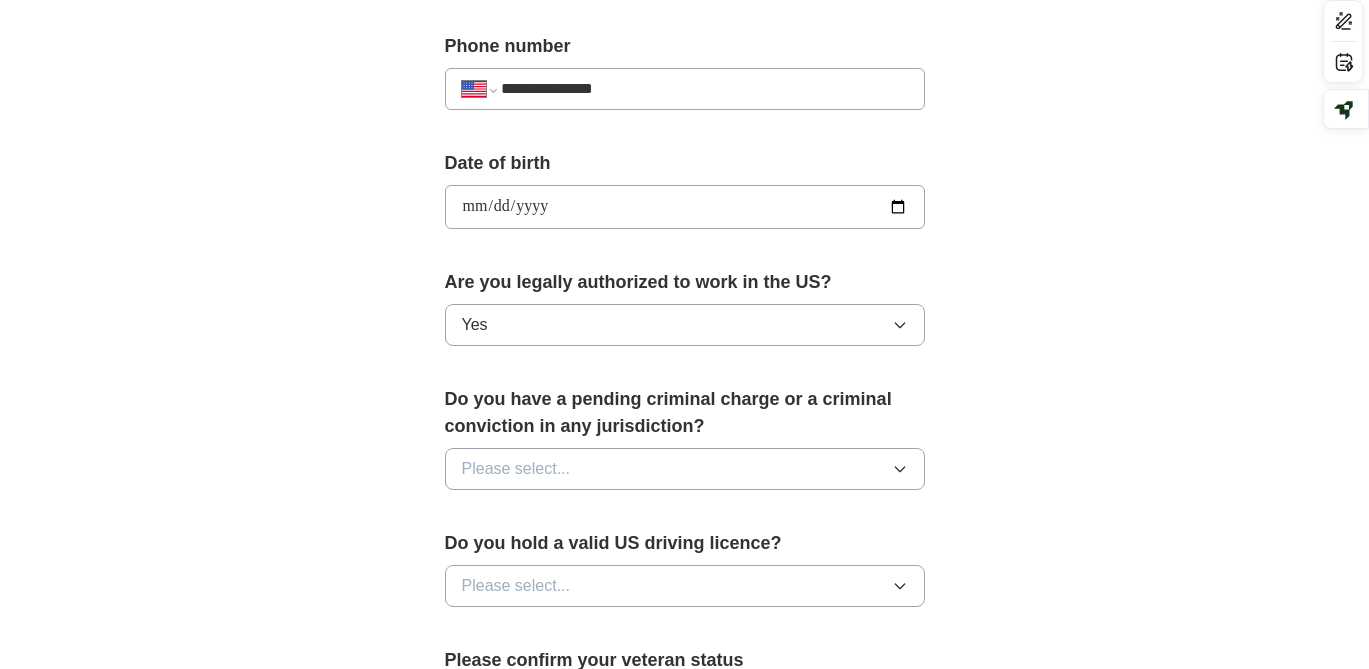 scroll, scrollTop: 836, scrollLeft: 0, axis: vertical 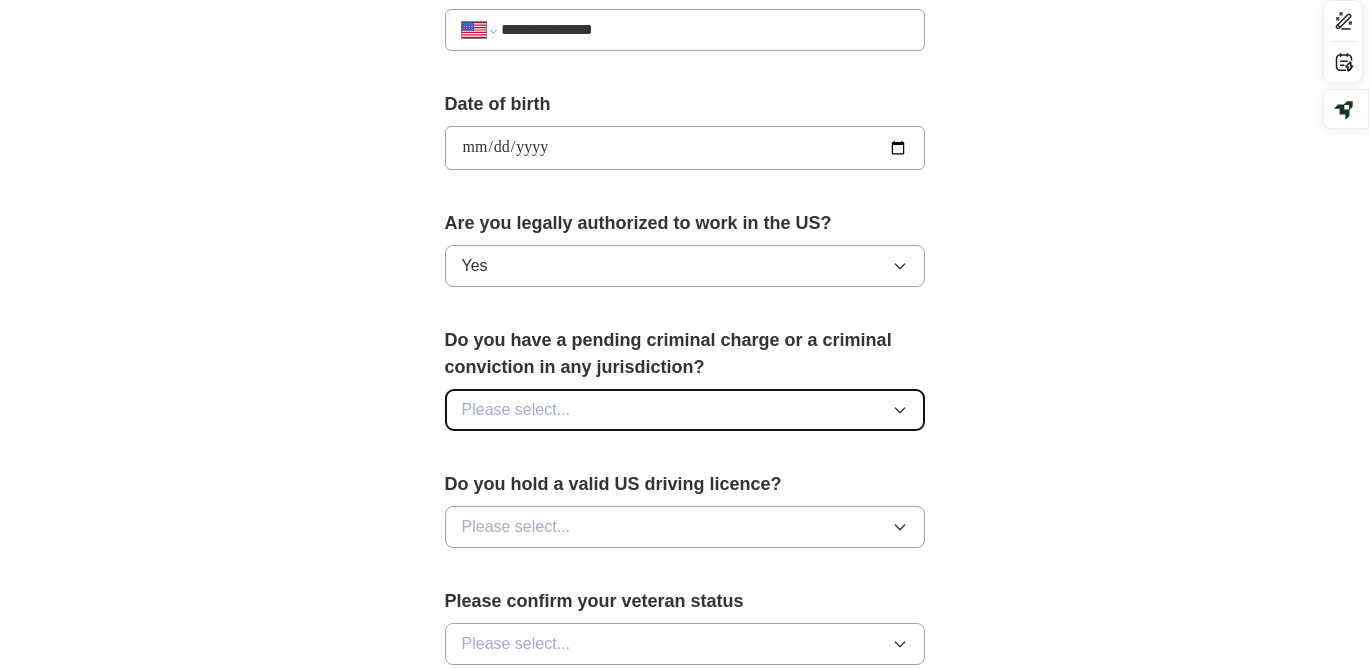 click on "Please select..." at bounding box center [516, 410] 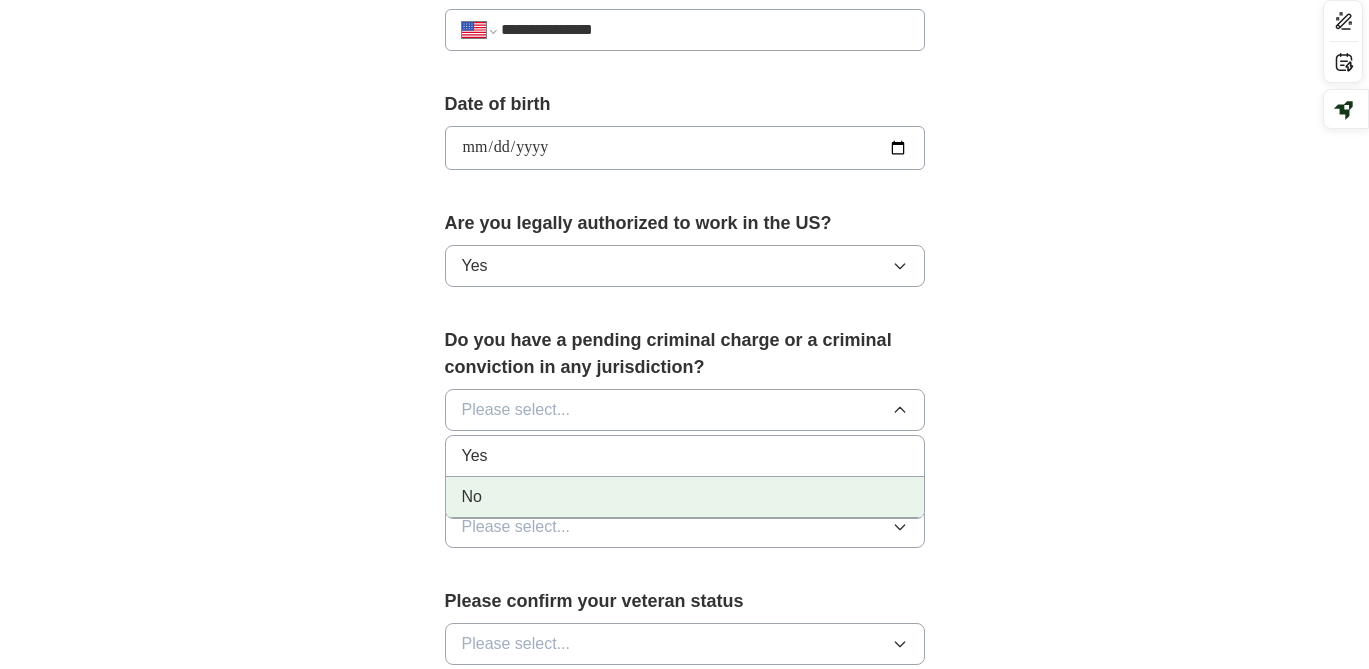 click on "No" at bounding box center (685, 497) 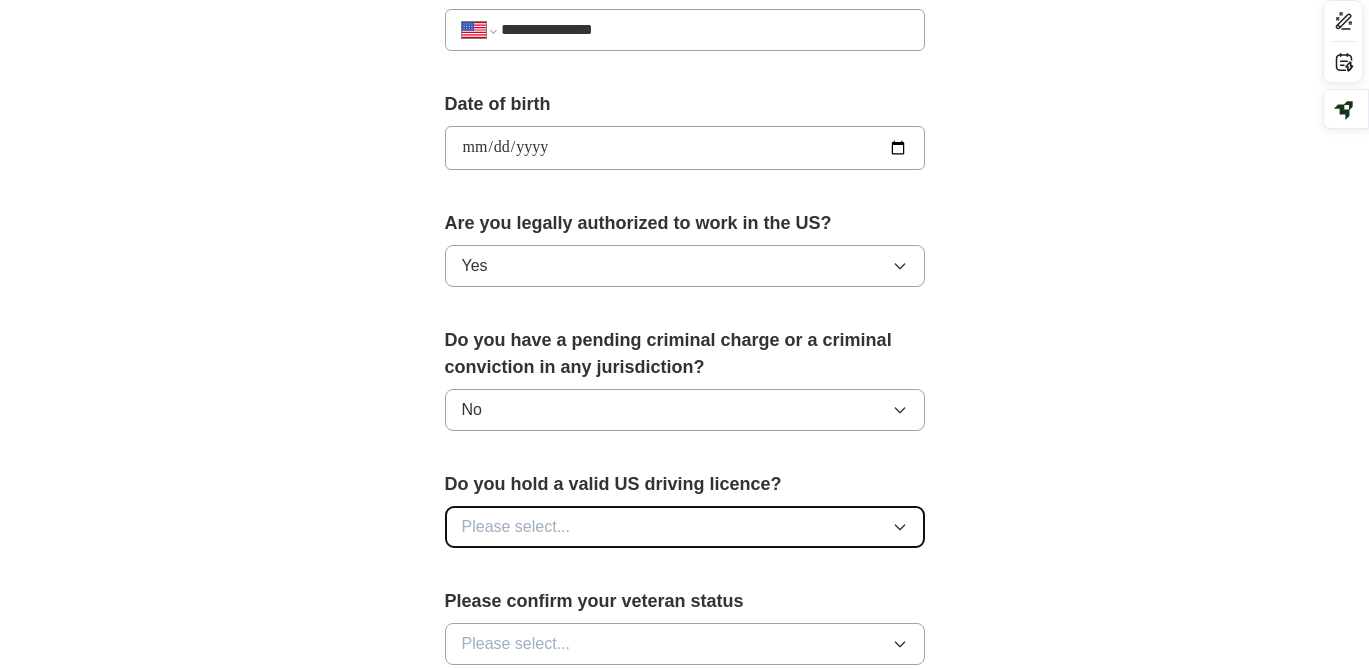 click on "Please select..." at bounding box center (516, 527) 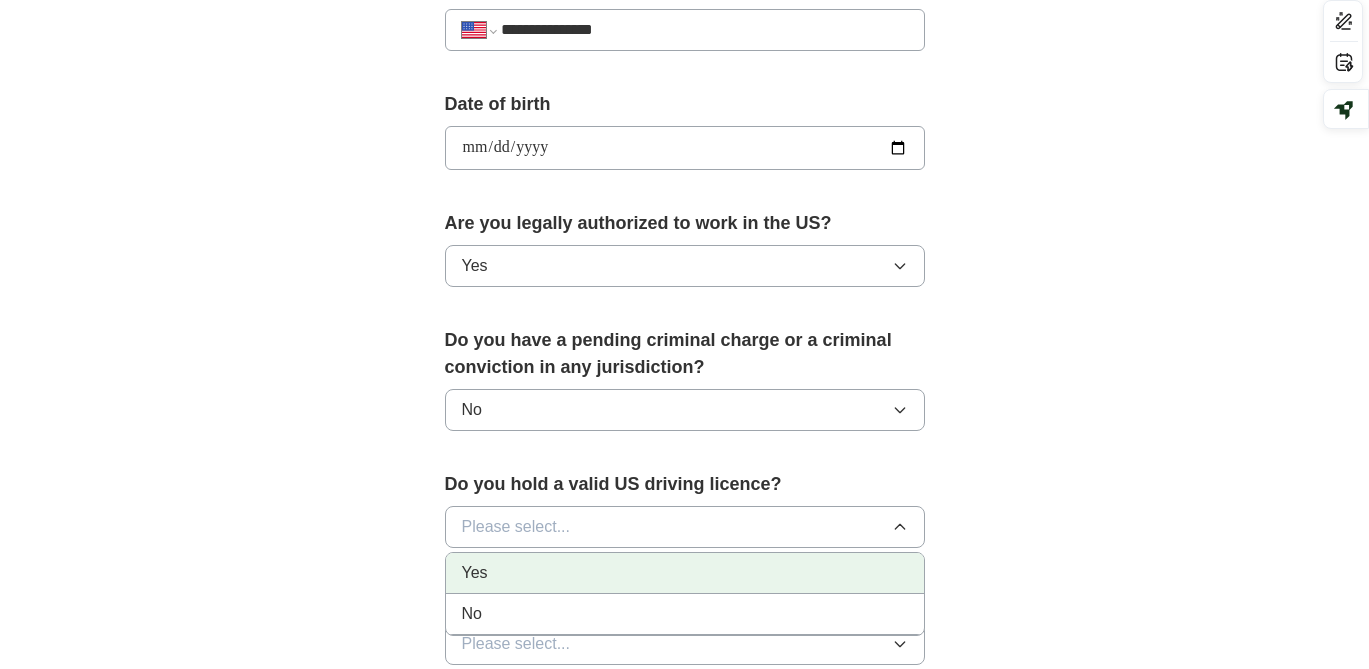 click on "Yes" at bounding box center [685, 573] 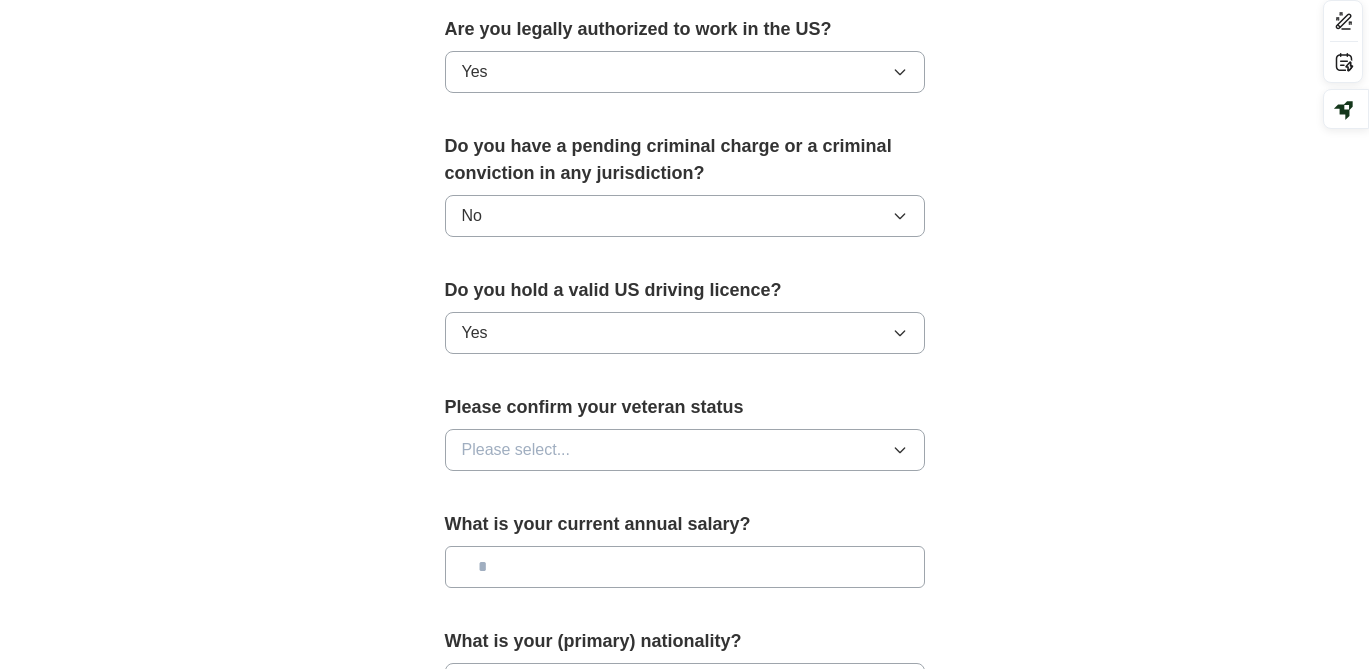 scroll, scrollTop: 1079, scrollLeft: 0, axis: vertical 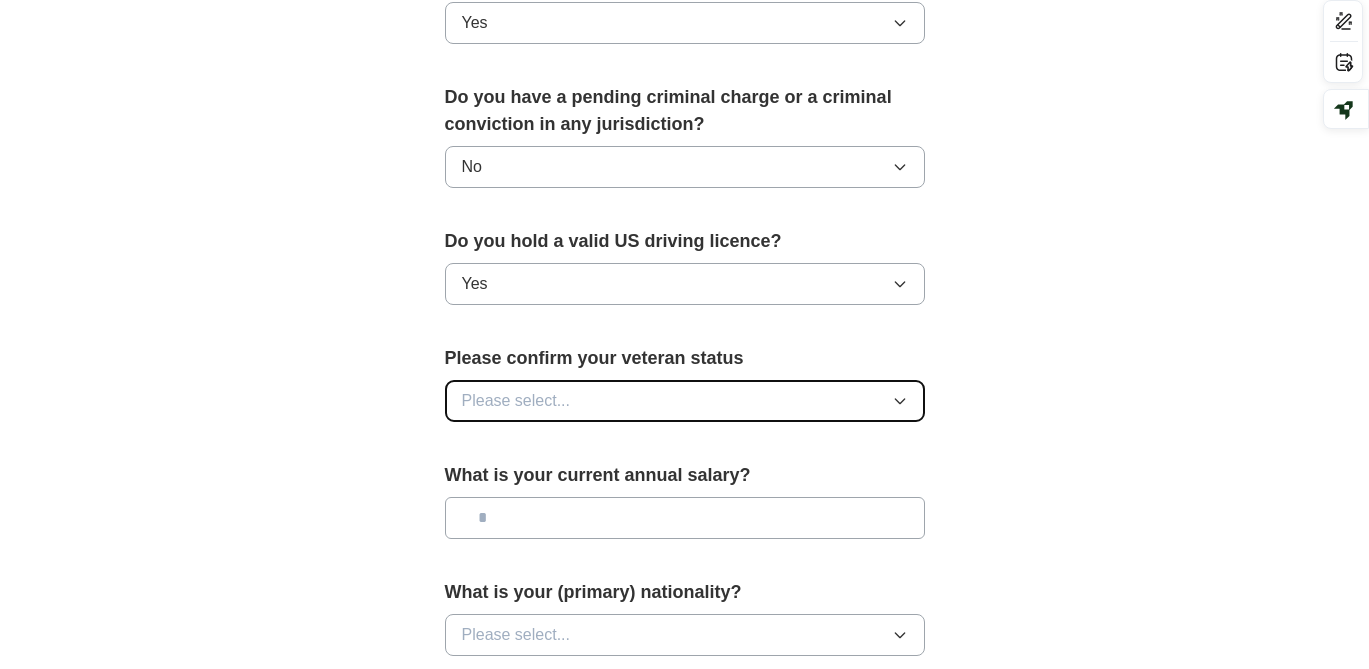 click on "Please select..." at bounding box center [516, 401] 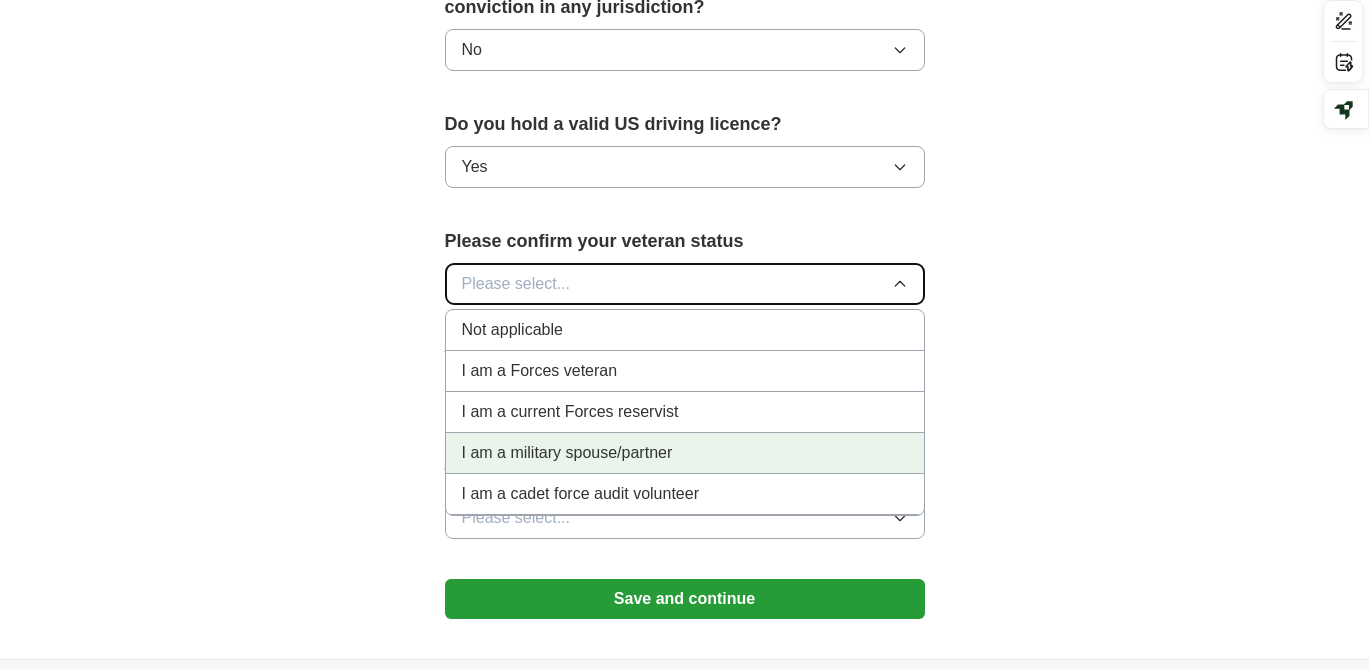 scroll, scrollTop: 1202, scrollLeft: 0, axis: vertical 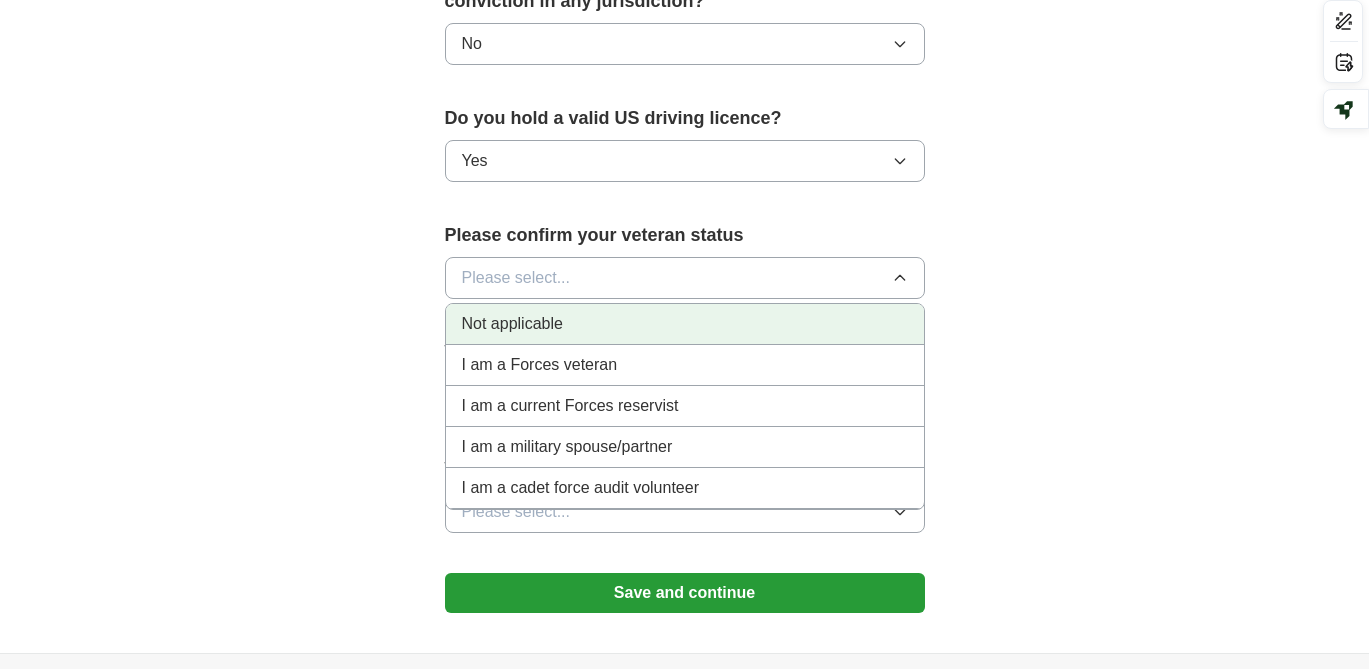 click on "Not applicable" at bounding box center [512, 324] 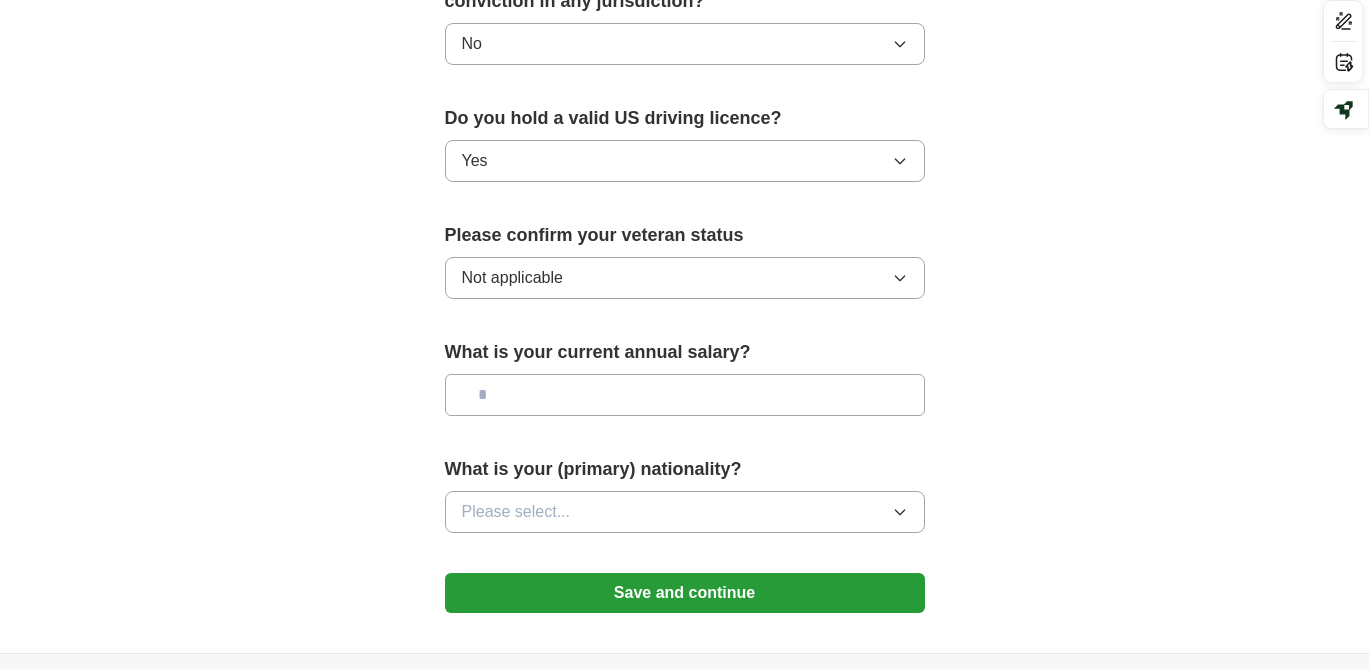 click at bounding box center [685, 395] 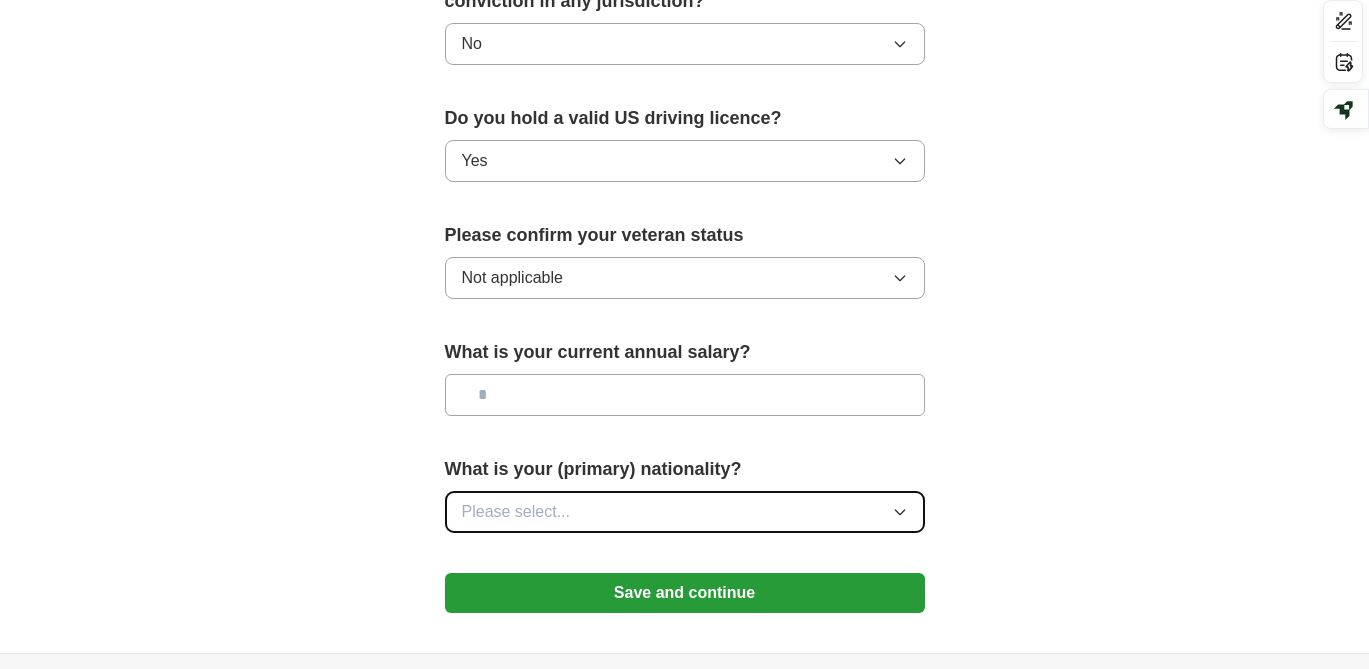 click on "Please select..." at bounding box center (516, 512) 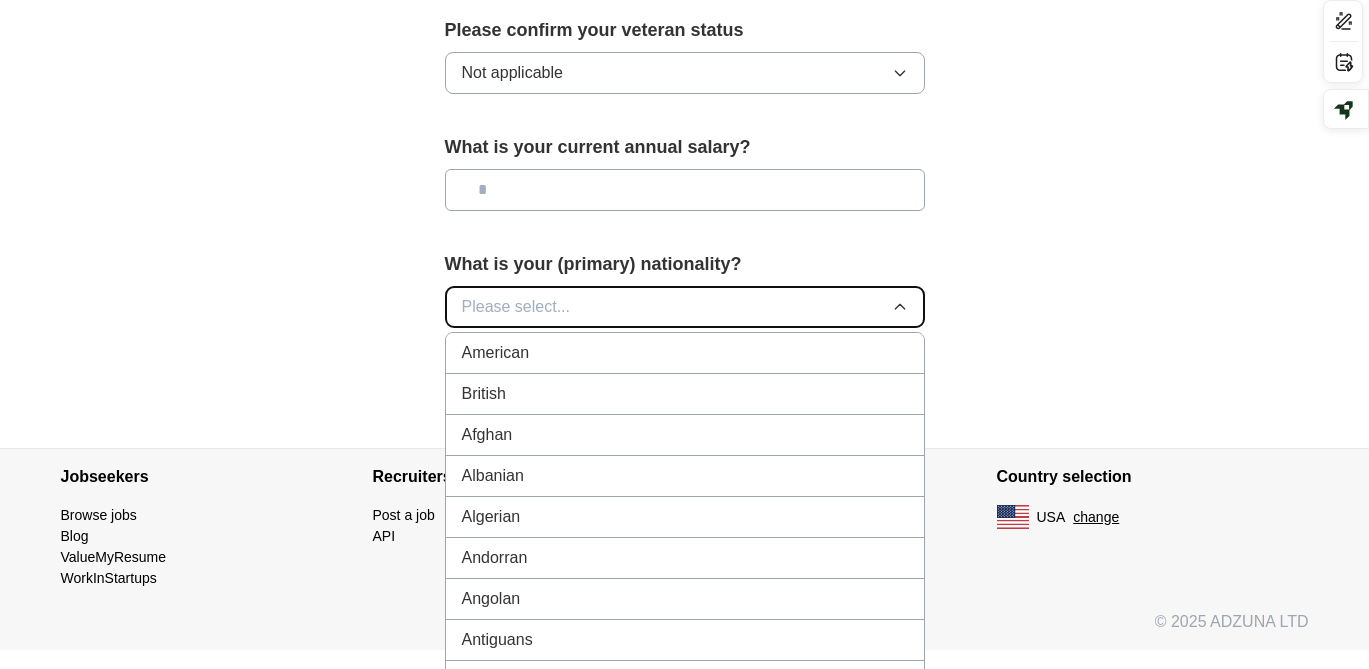scroll, scrollTop: 1409, scrollLeft: 0, axis: vertical 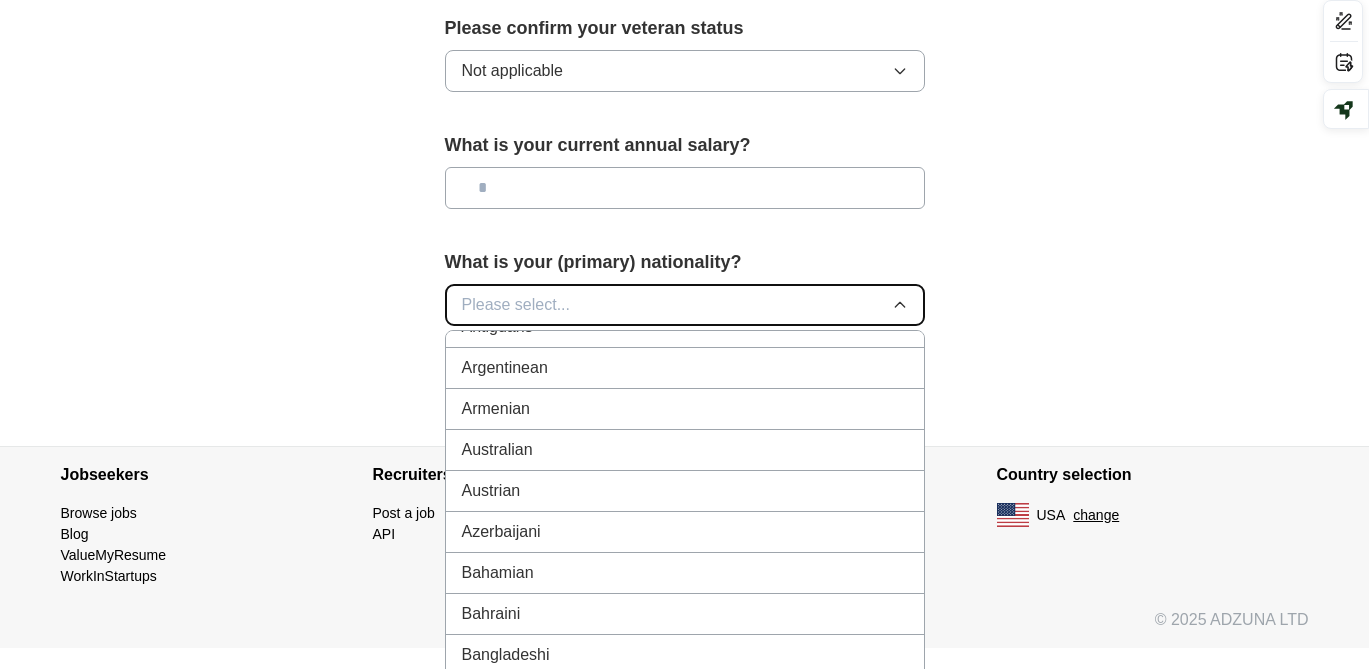 type 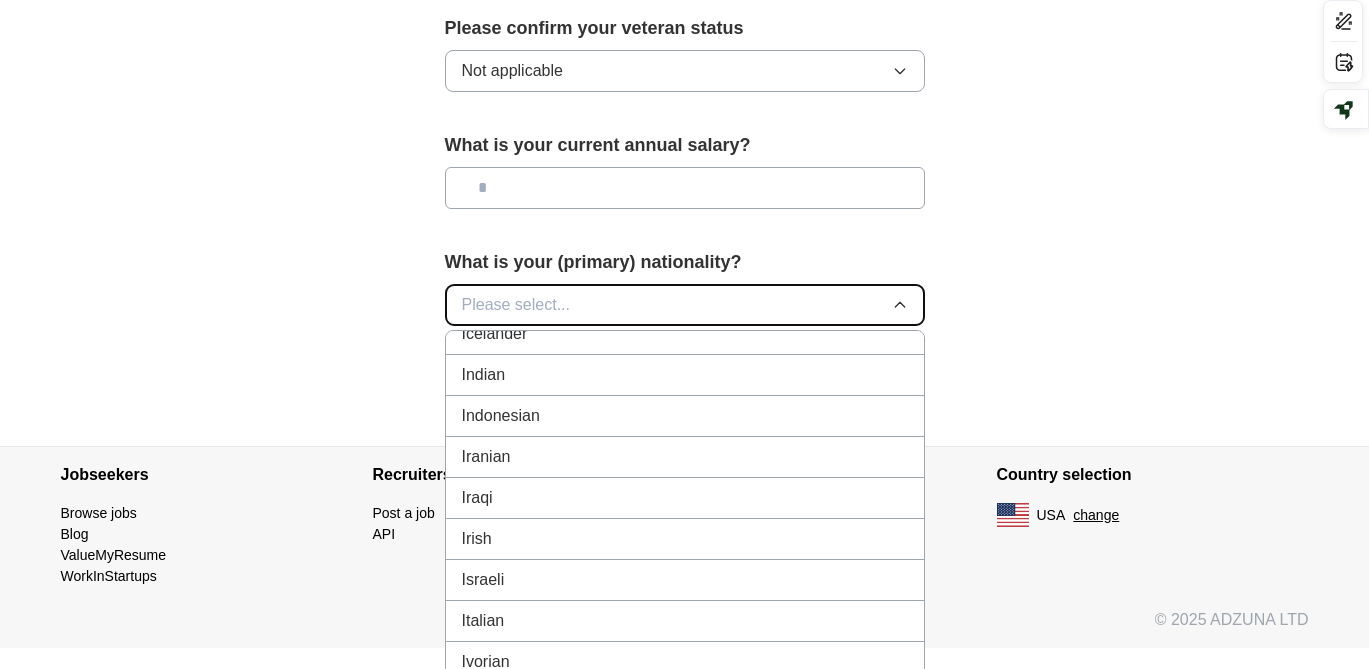 scroll, scrollTop: 3252, scrollLeft: 0, axis: vertical 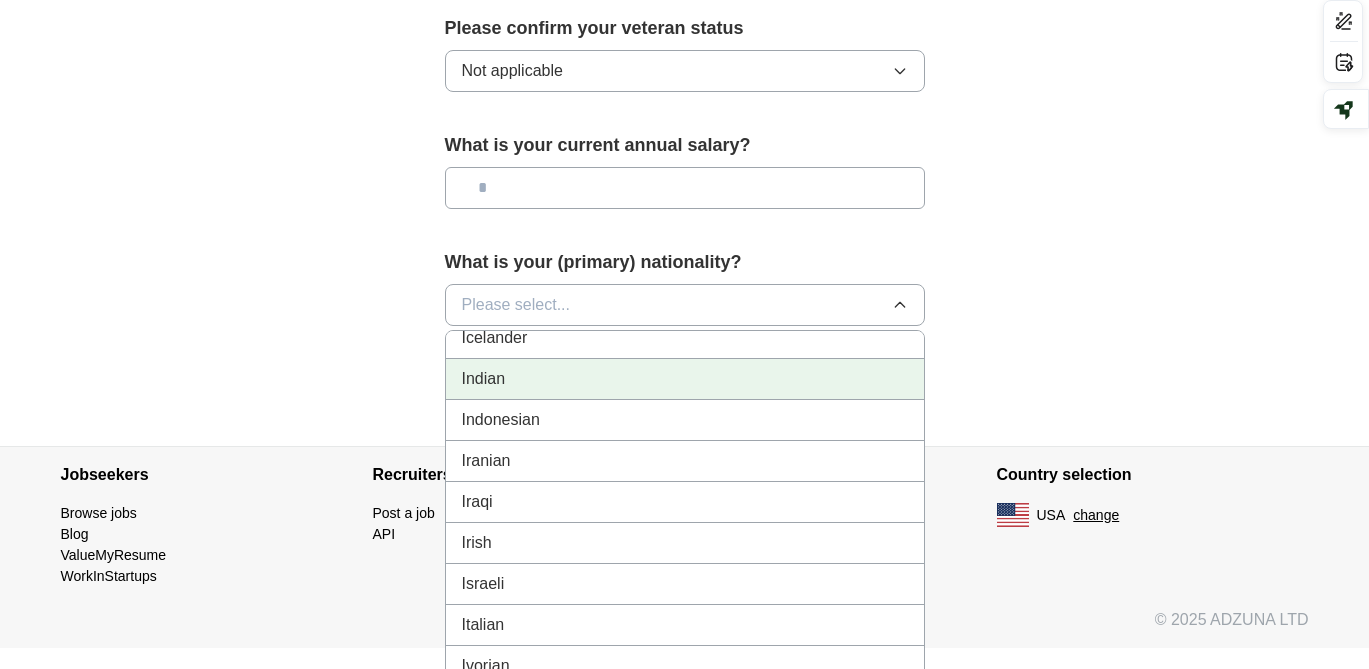 click on "Indian" at bounding box center (685, 379) 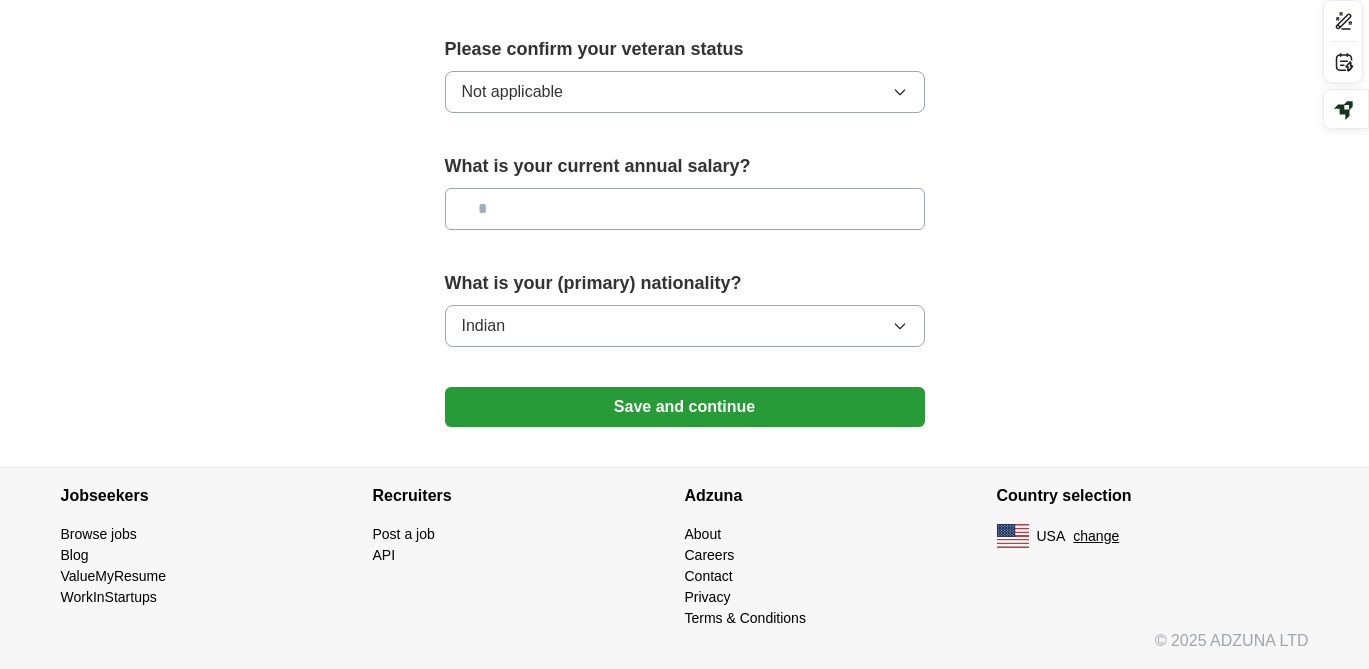 click at bounding box center (685, 209) 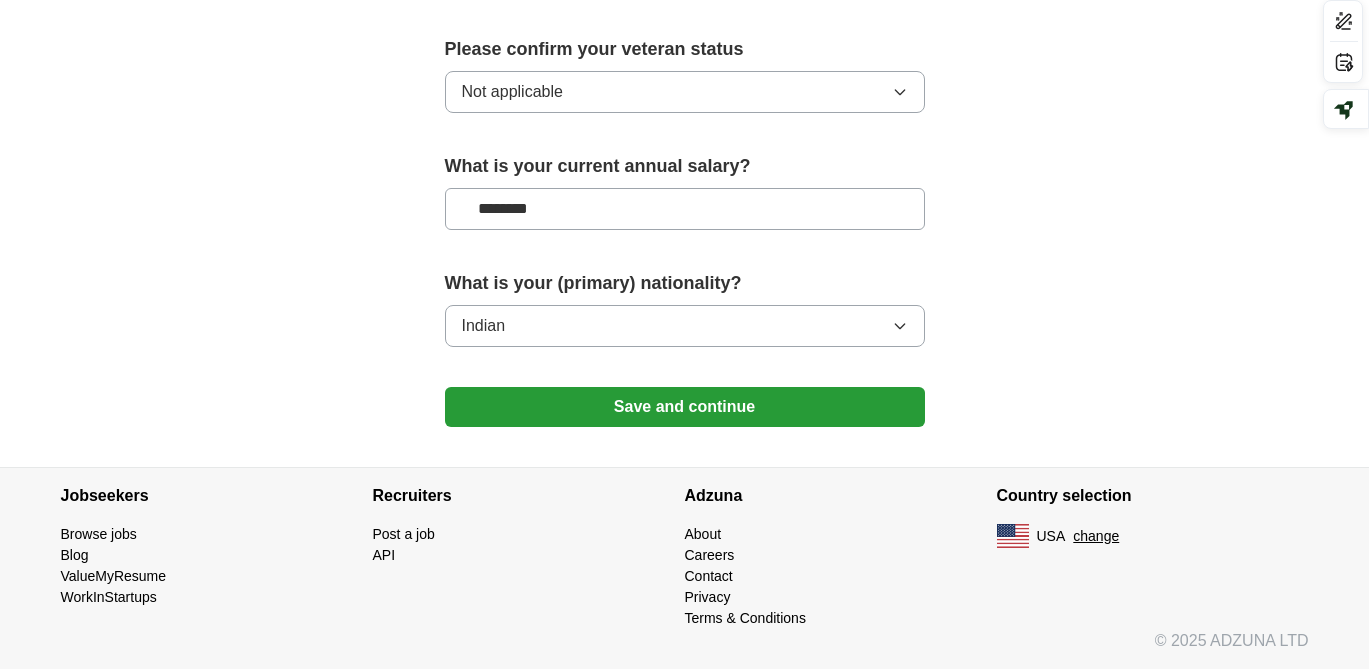 type on "********" 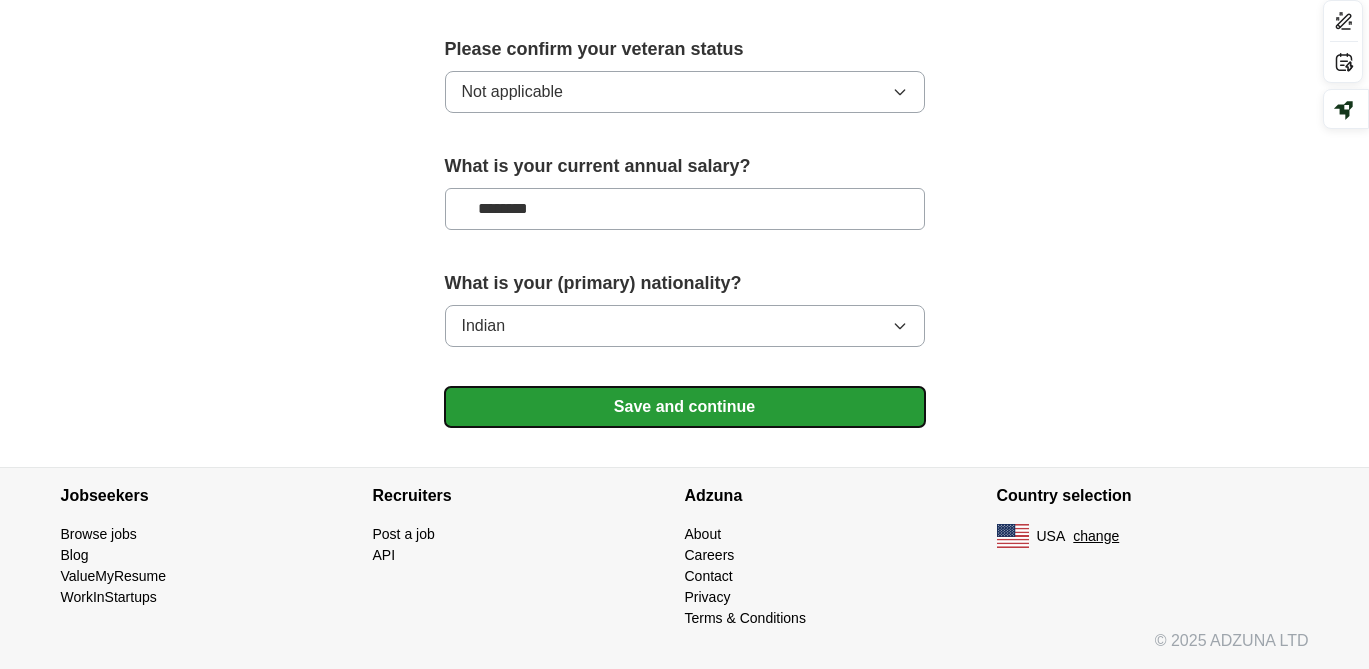 click on "Save and continue" at bounding box center [685, 407] 